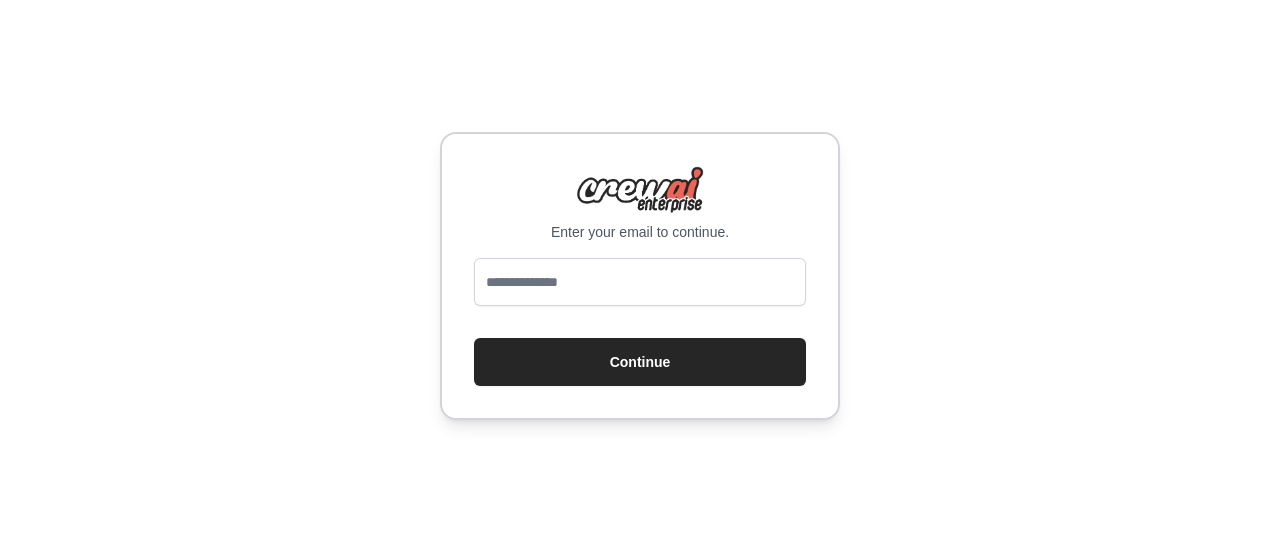scroll, scrollTop: 0, scrollLeft: 0, axis: both 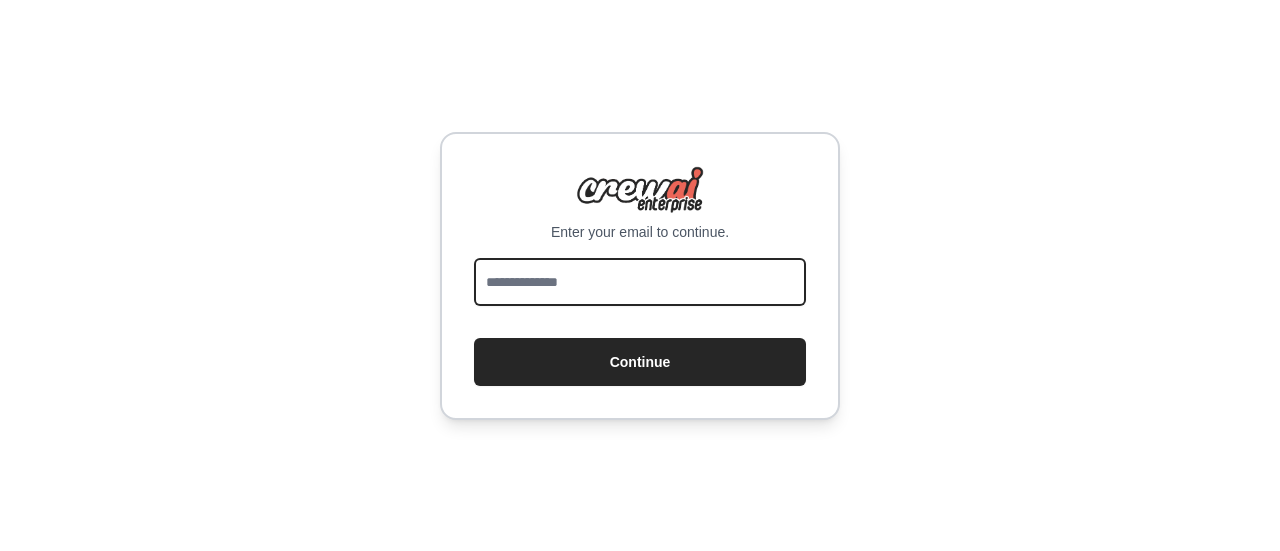 click at bounding box center (640, 282) 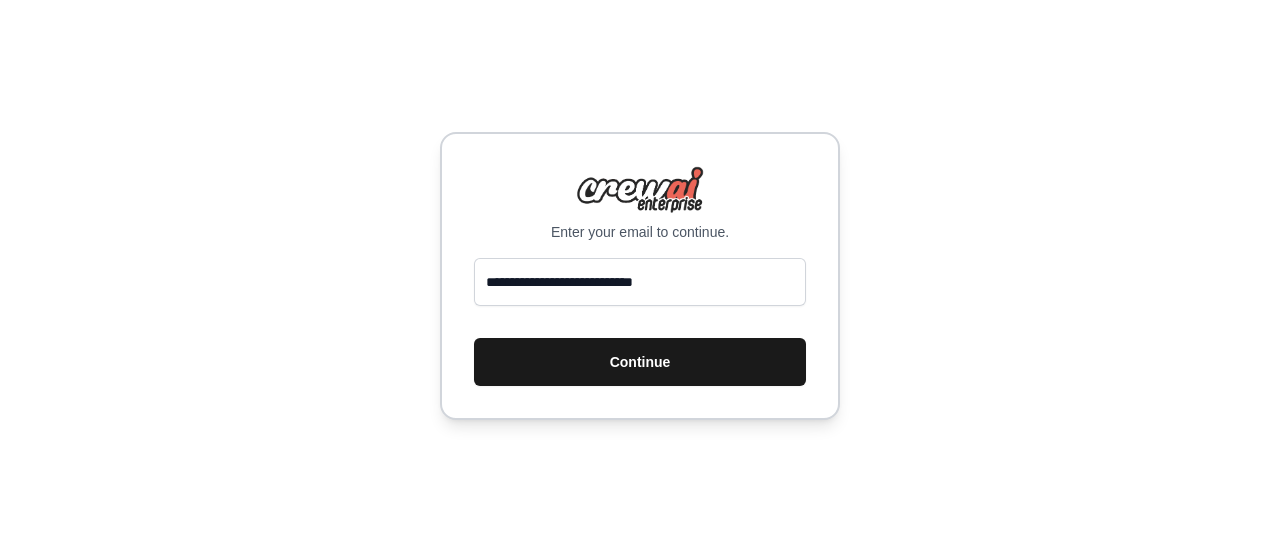 click on "Continue" at bounding box center [640, 362] 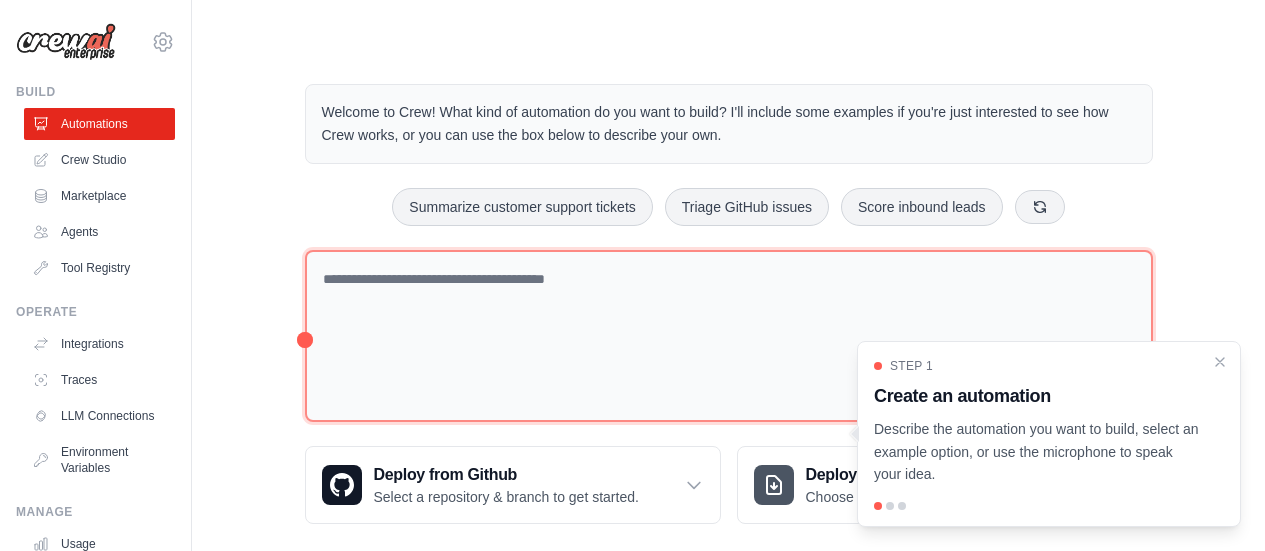 scroll, scrollTop: 0, scrollLeft: 0, axis: both 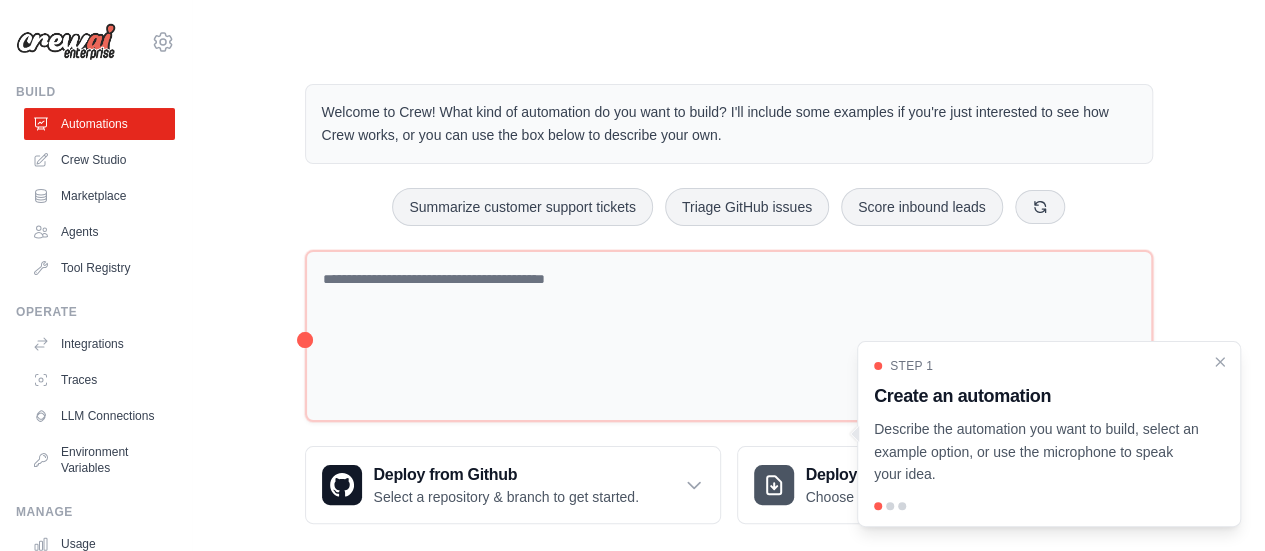 click at bounding box center [890, 506] 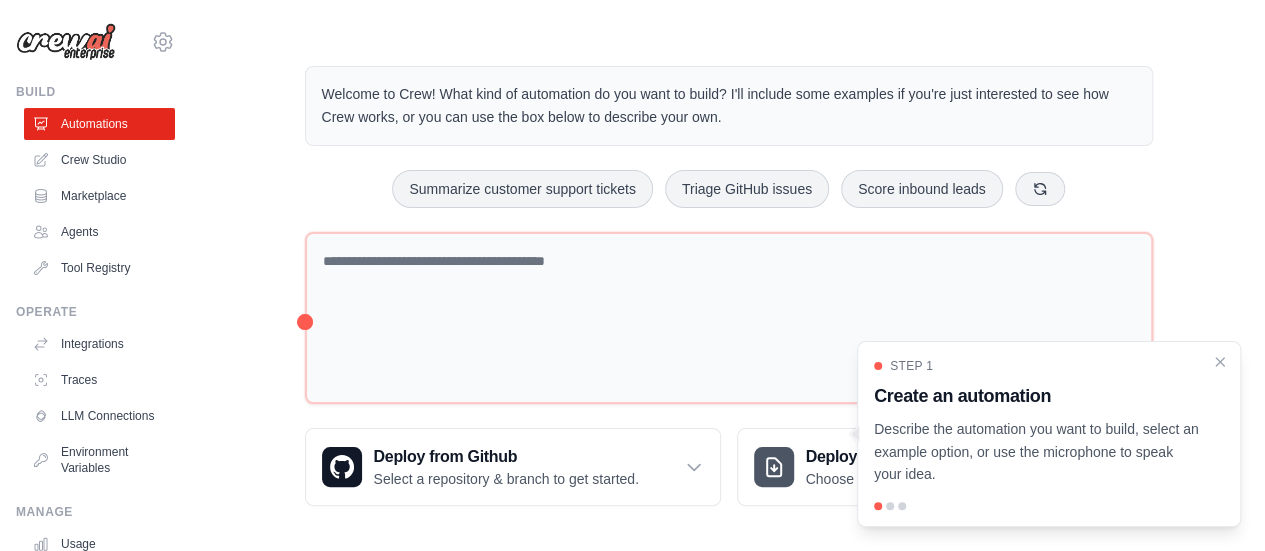 scroll, scrollTop: 22, scrollLeft: 0, axis: vertical 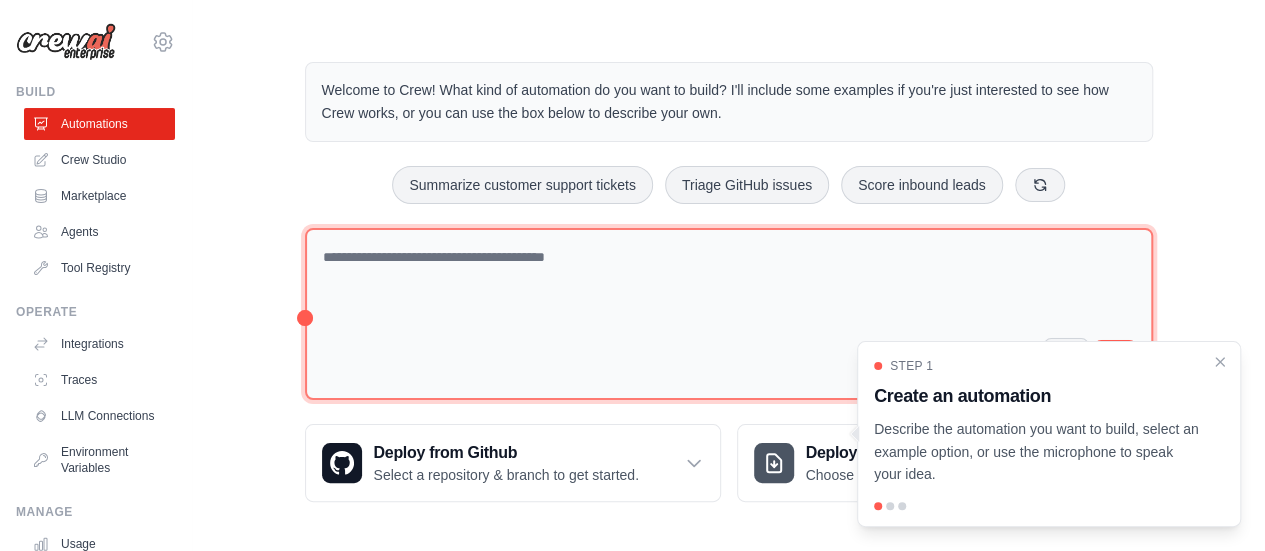 click at bounding box center [729, 314] 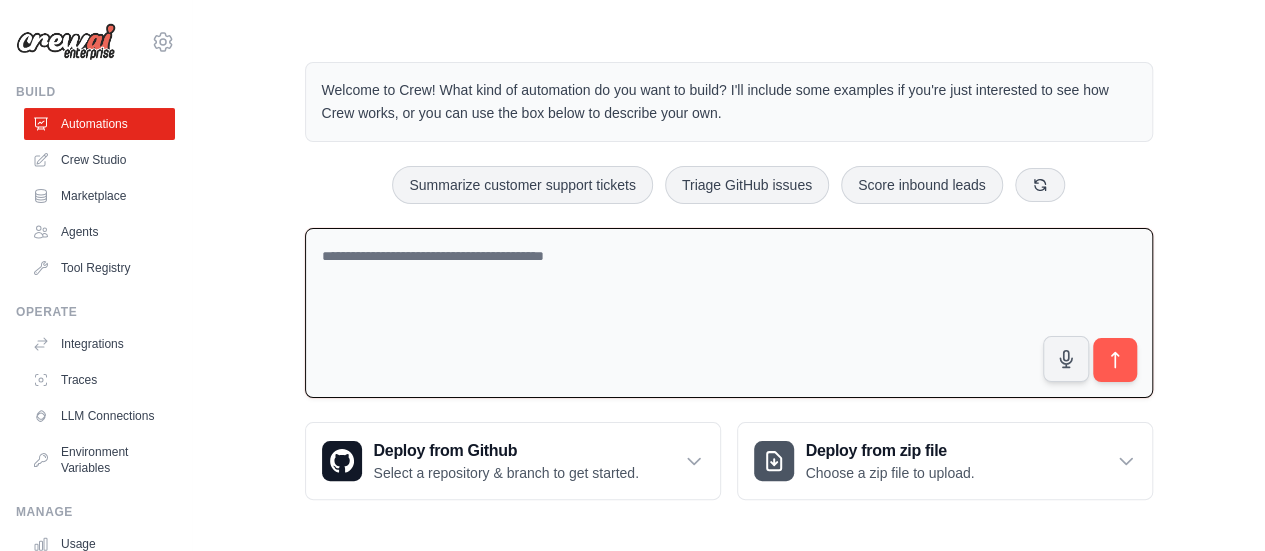 scroll, scrollTop: 20, scrollLeft: 0, axis: vertical 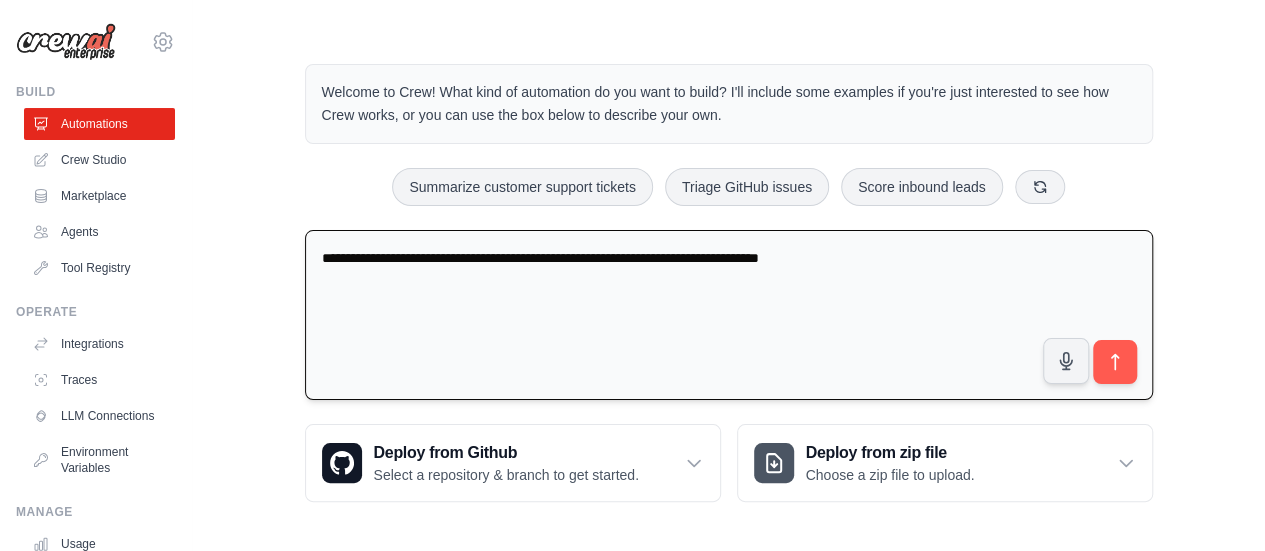 click on "**********" at bounding box center (729, 315) 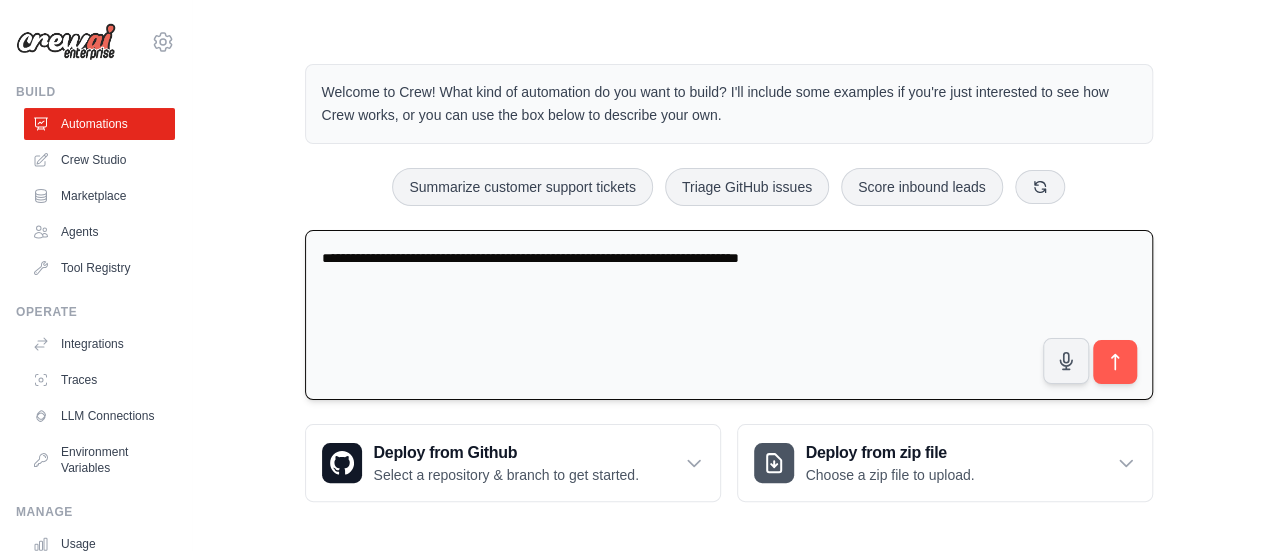 click on "**********" at bounding box center (729, 315) 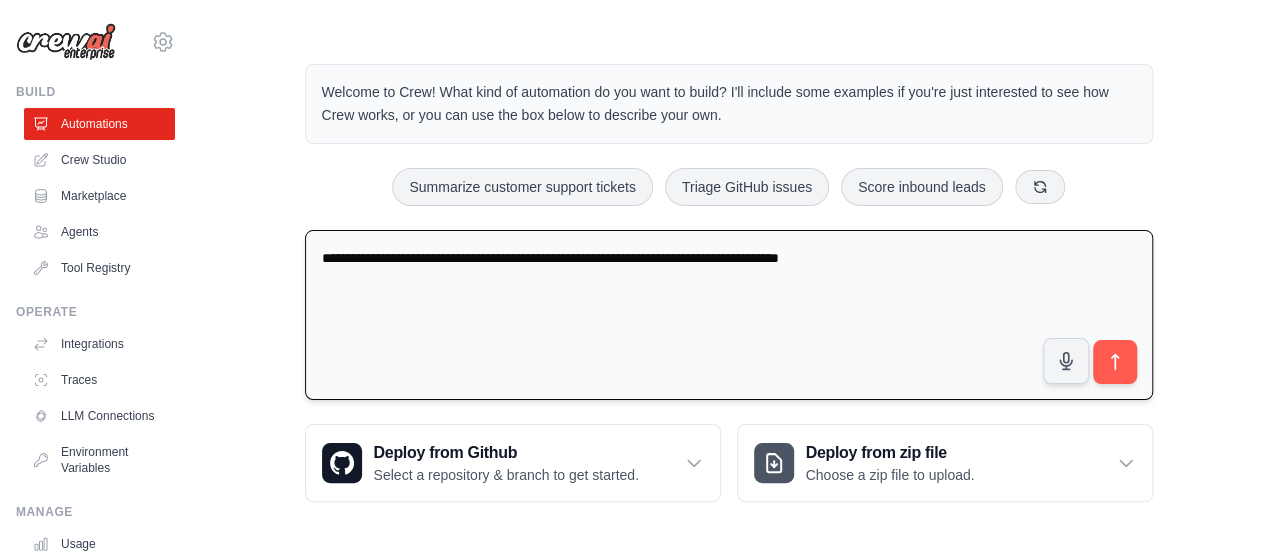 click on "**********" at bounding box center (729, 315) 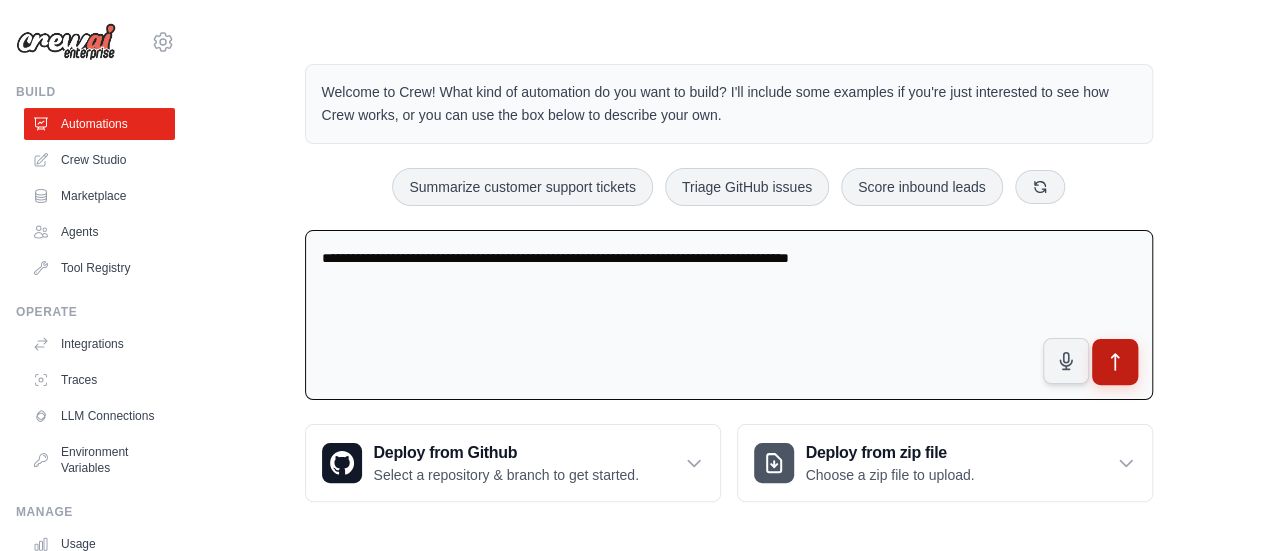 type on "**********" 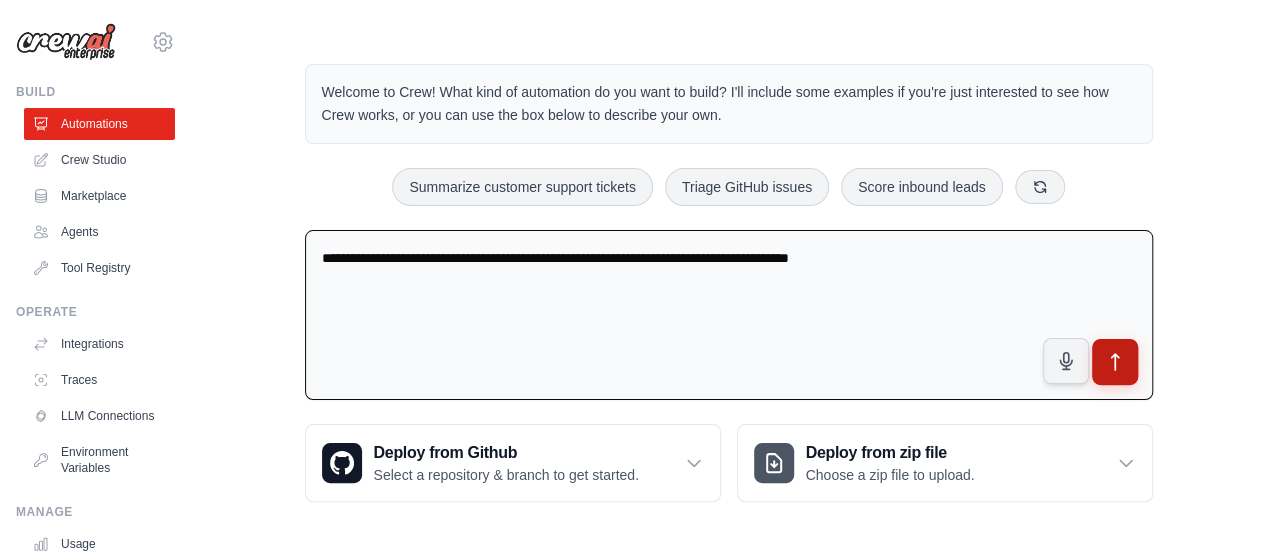 click at bounding box center (1114, 362) 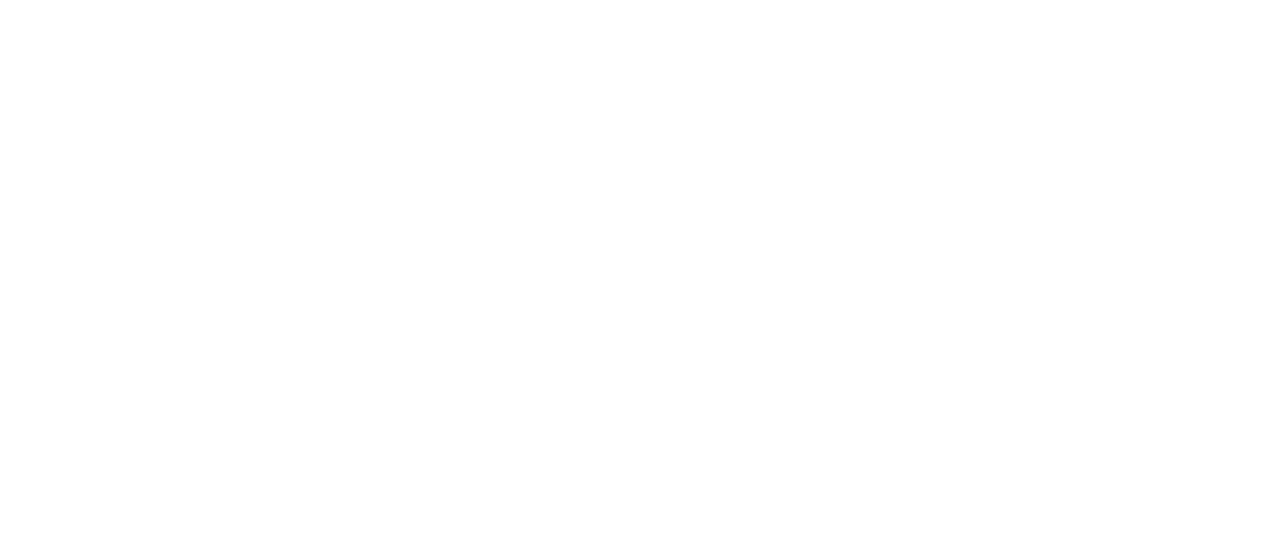 scroll, scrollTop: 0, scrollLeft: 0, axis: both 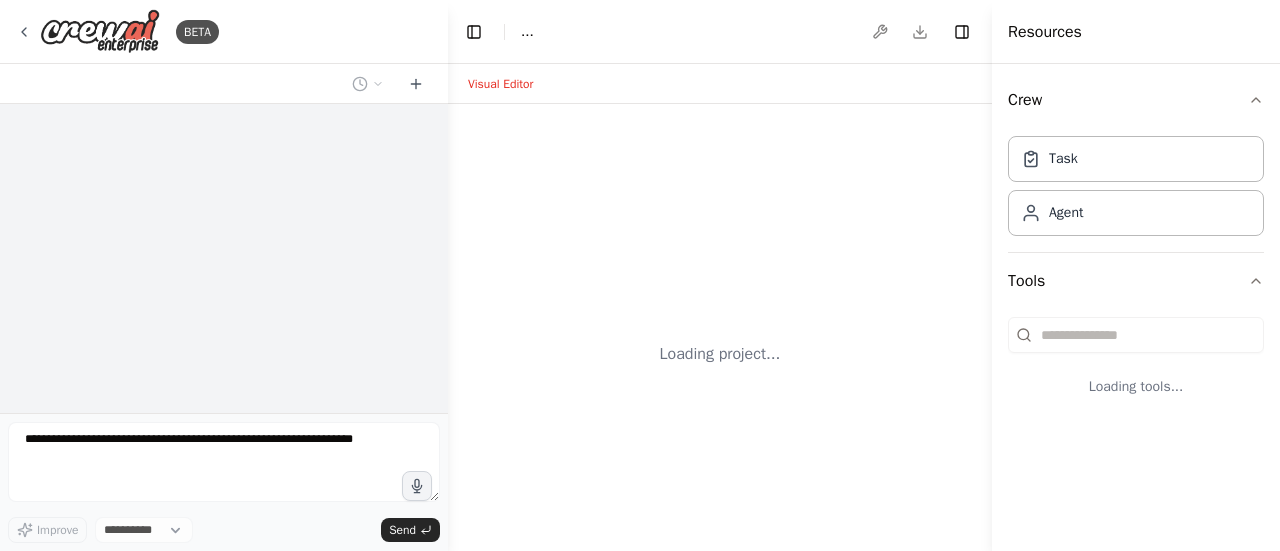 select on "****" 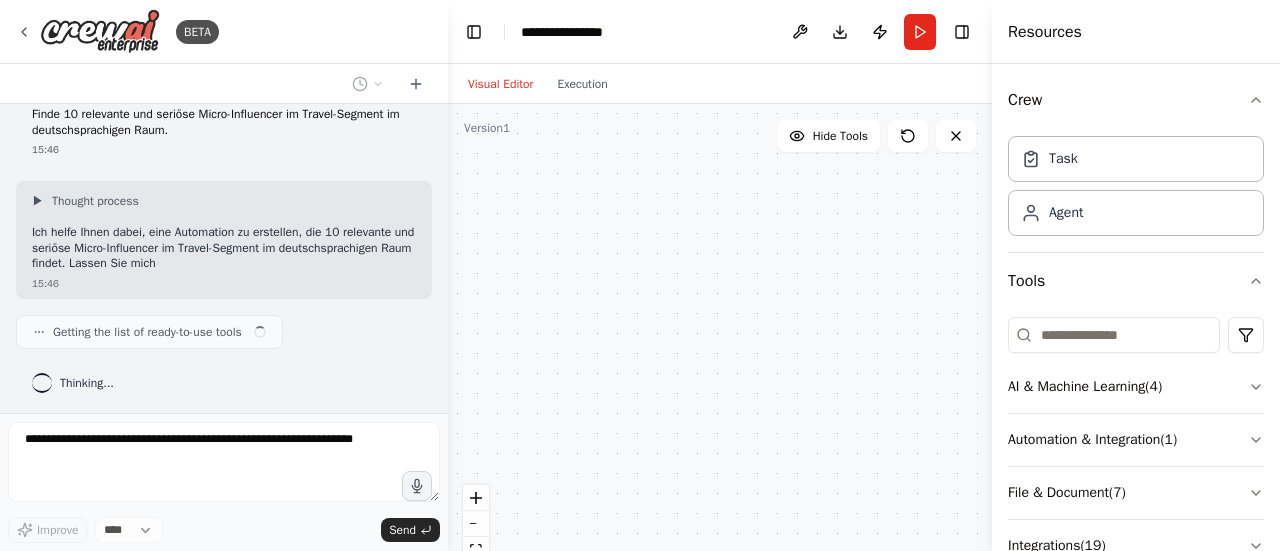 scroll, scrollTop: 36, scrollLeft: 0, axis: vertical 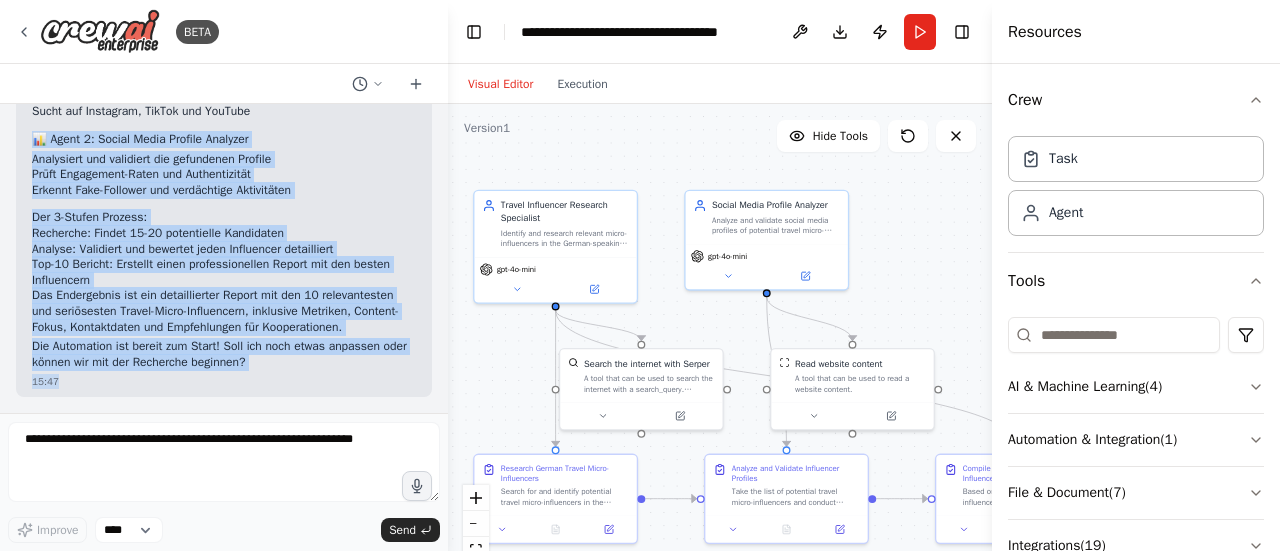 drag, startPoint x: 36, startPoint y: 140, endPoint x: 145, endPoint y: 376, distance: 259.95578 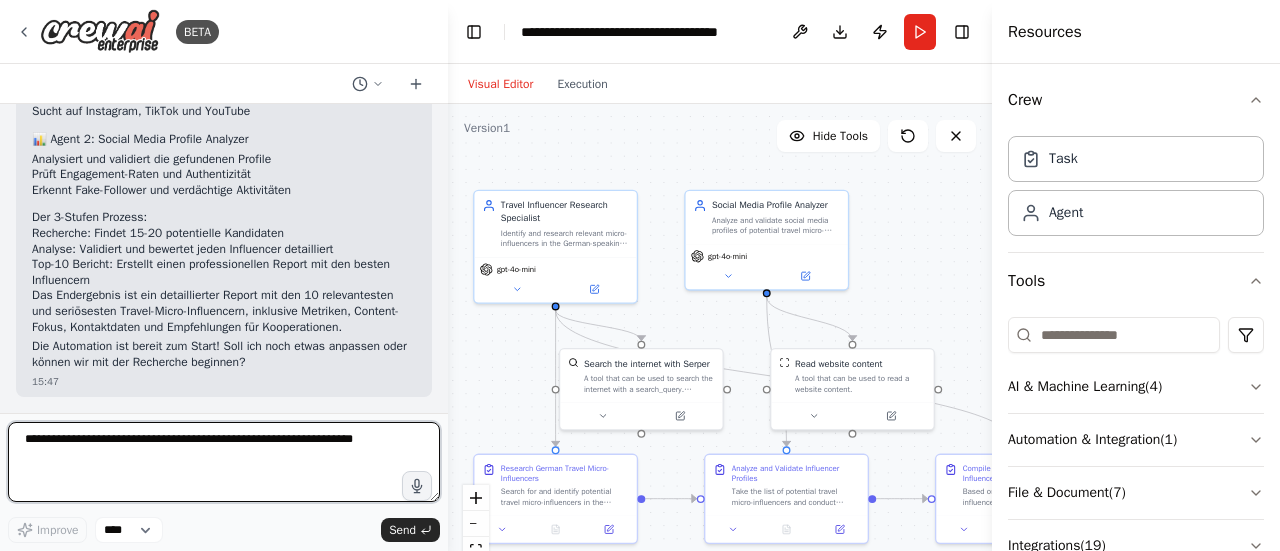 click at bounding box center [224, 462] 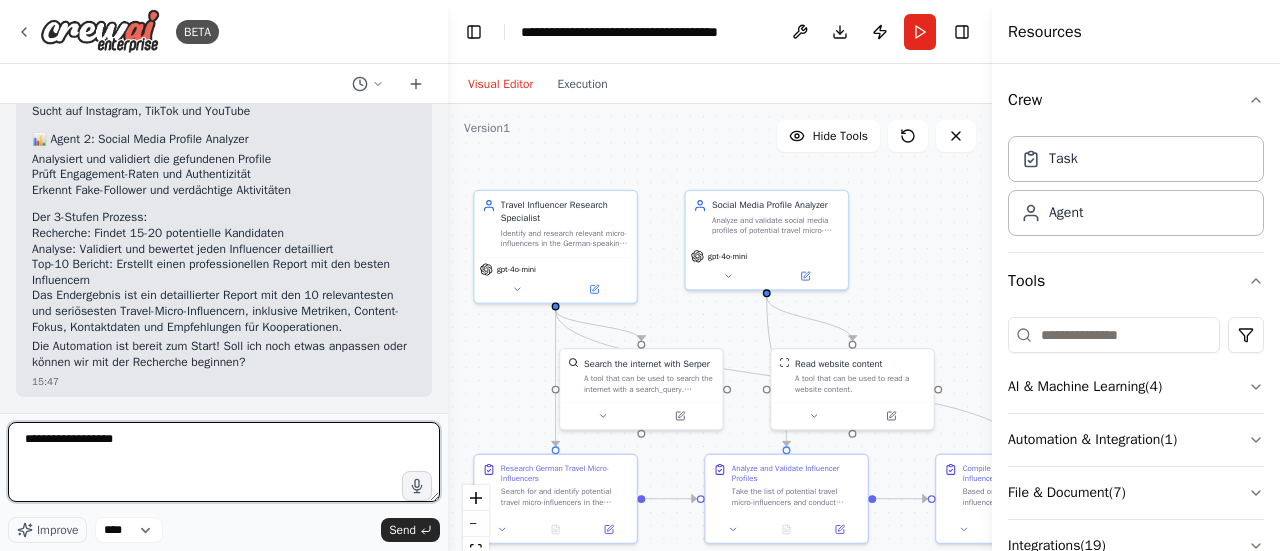 type on "**********" 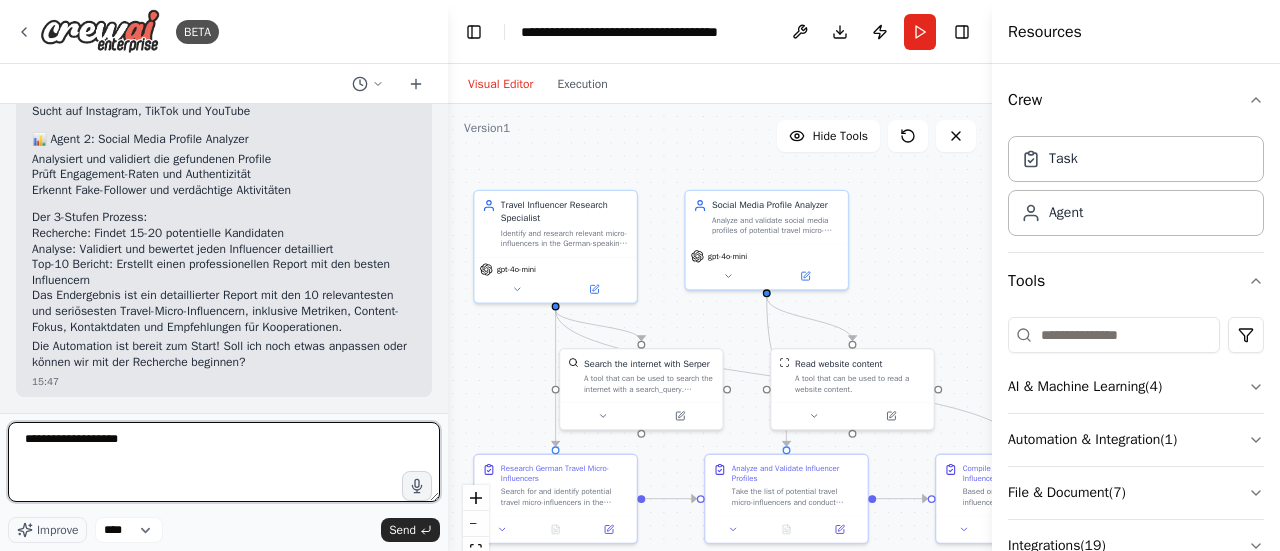 type 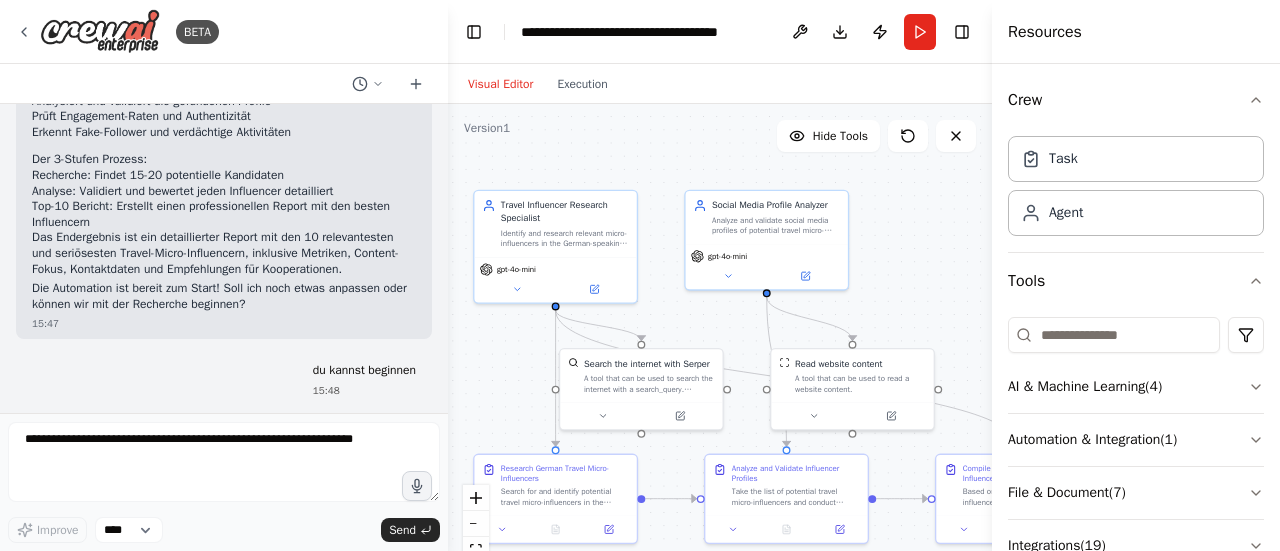 scroll, scrollTop: 1359, scrollLeft: 0, axis: vertical 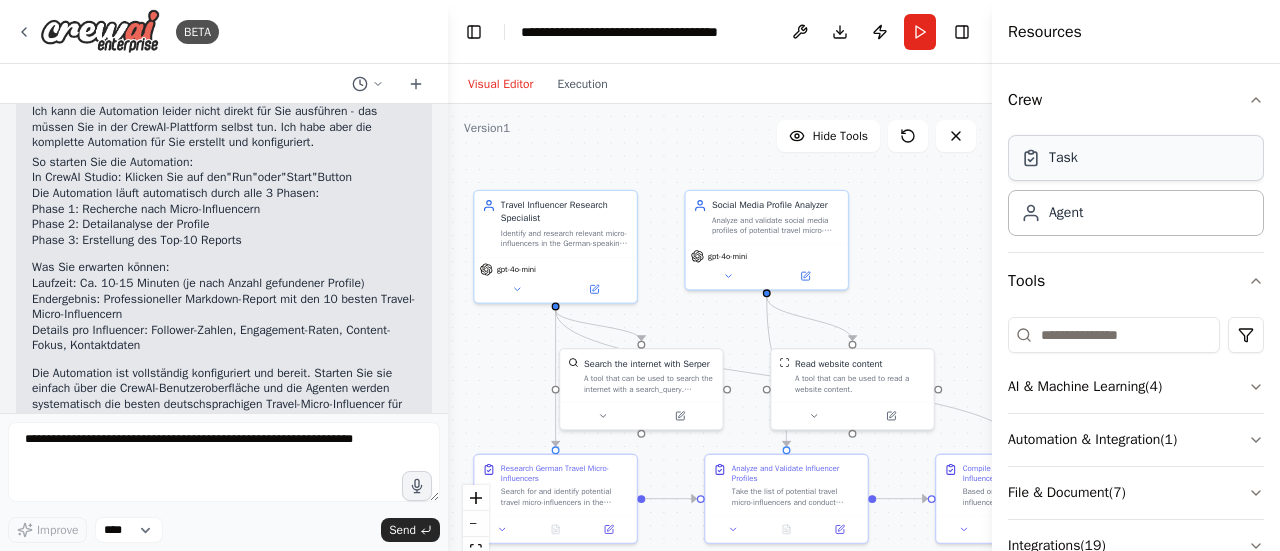 click on "Task" at bounding box center (1136, 158) 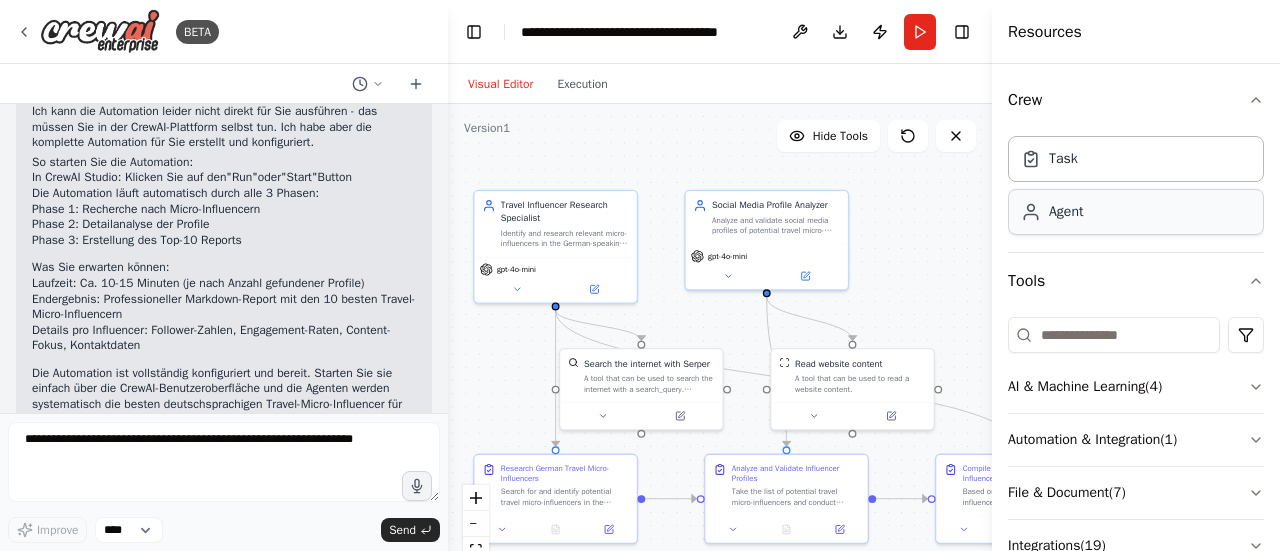 click on "Agent" at bounding box center (1136, 212) 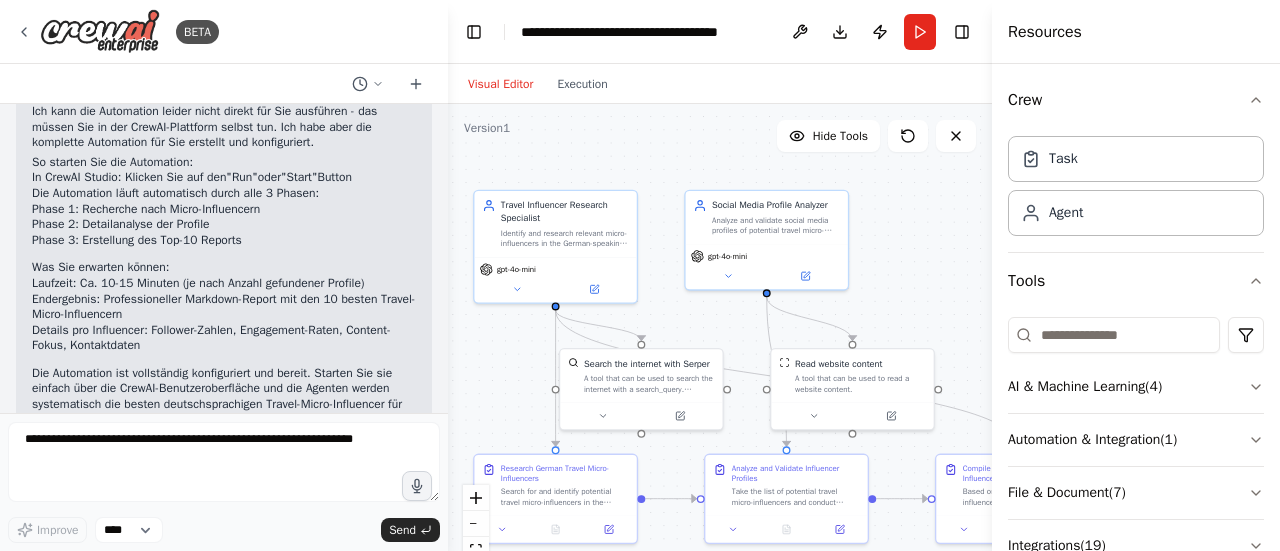 click on "Task Agent" at bounding box center [1136, 182] 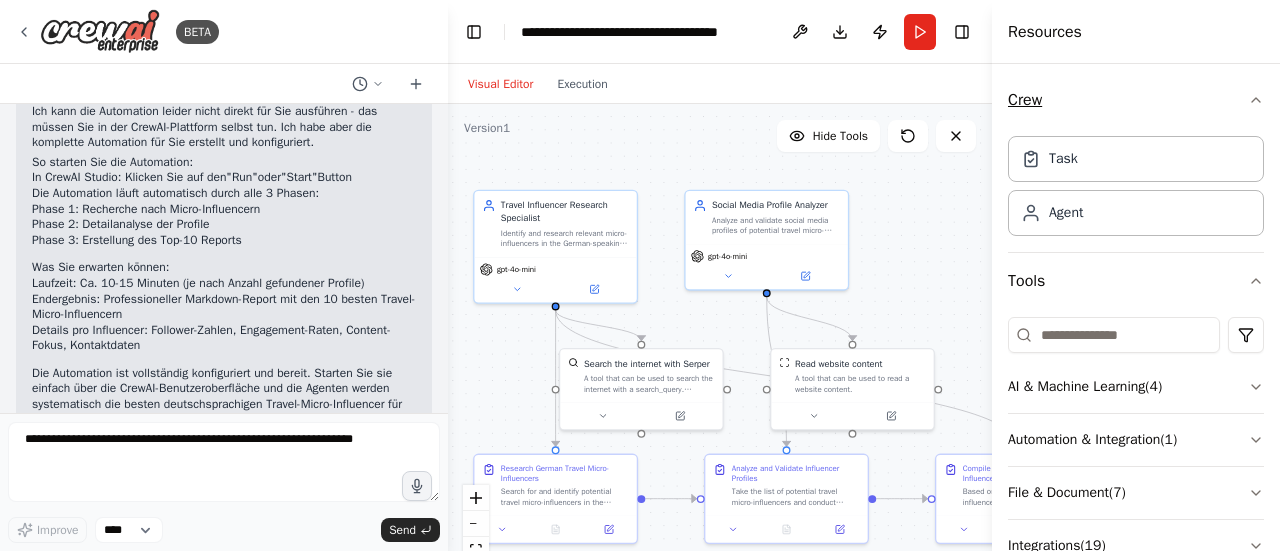 click on "Crew" at bounding box center (1136, 100) 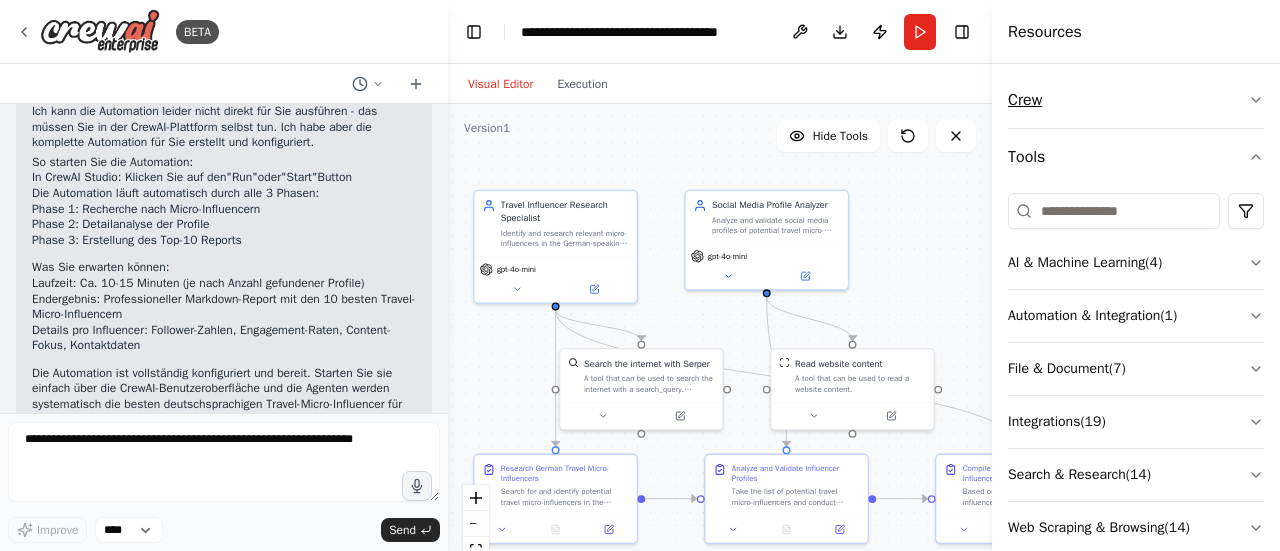 click on "Crew" at bounding box center [1136, 100] 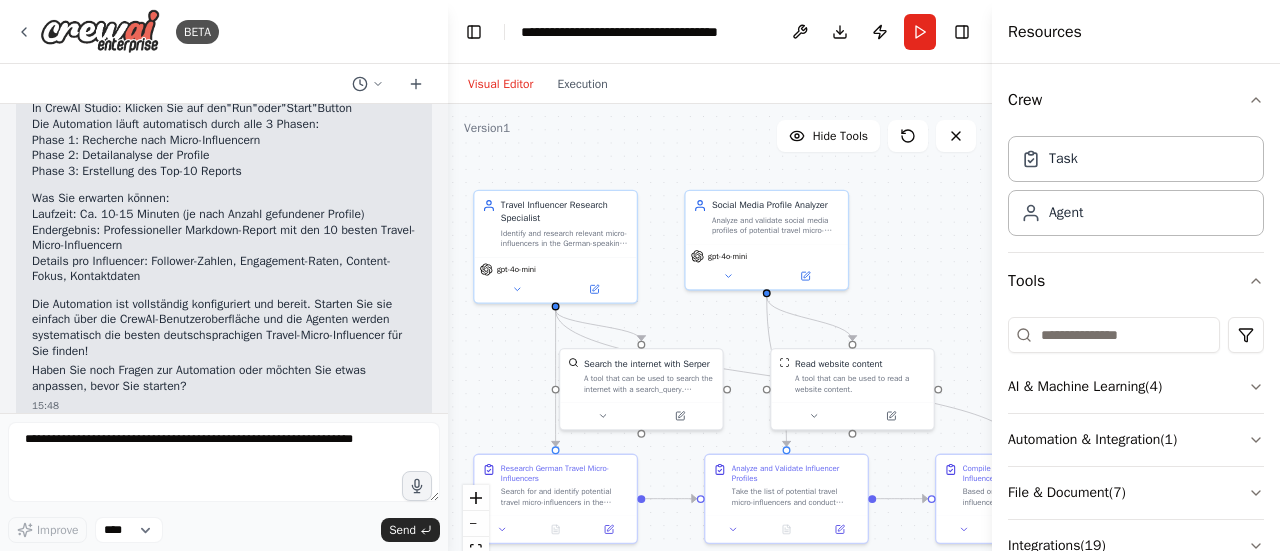 scroll, scrollTop: 1754, scrollLeft: 0, axis: vertical 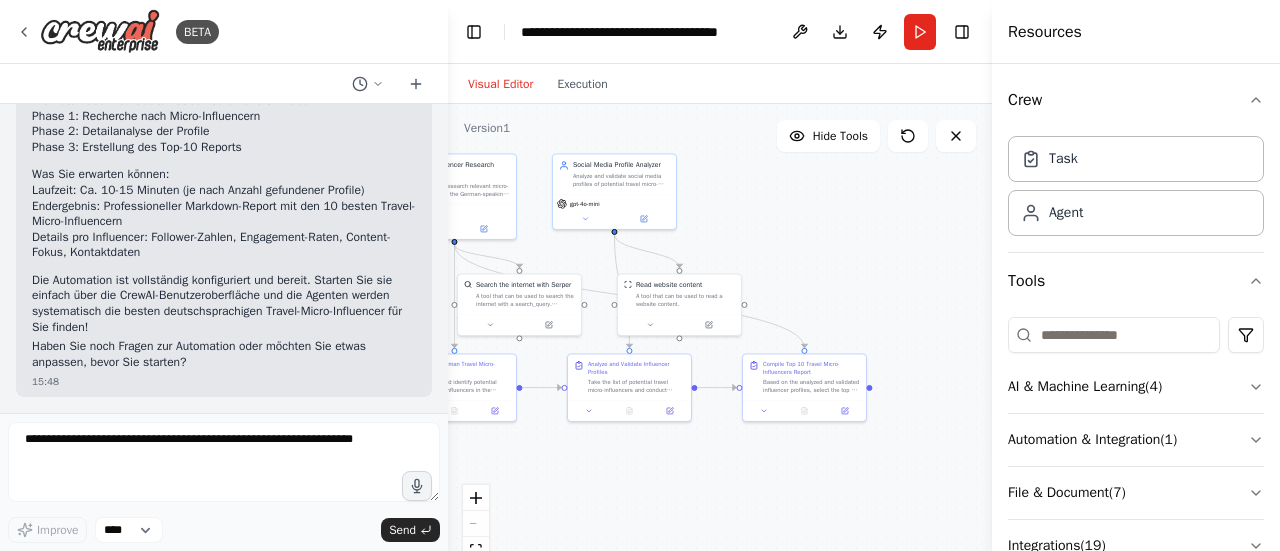 drag, startPoint x: 946, startPoint y: 441, endPoint x: 804, endPoint y: 334, distance: 177.80045 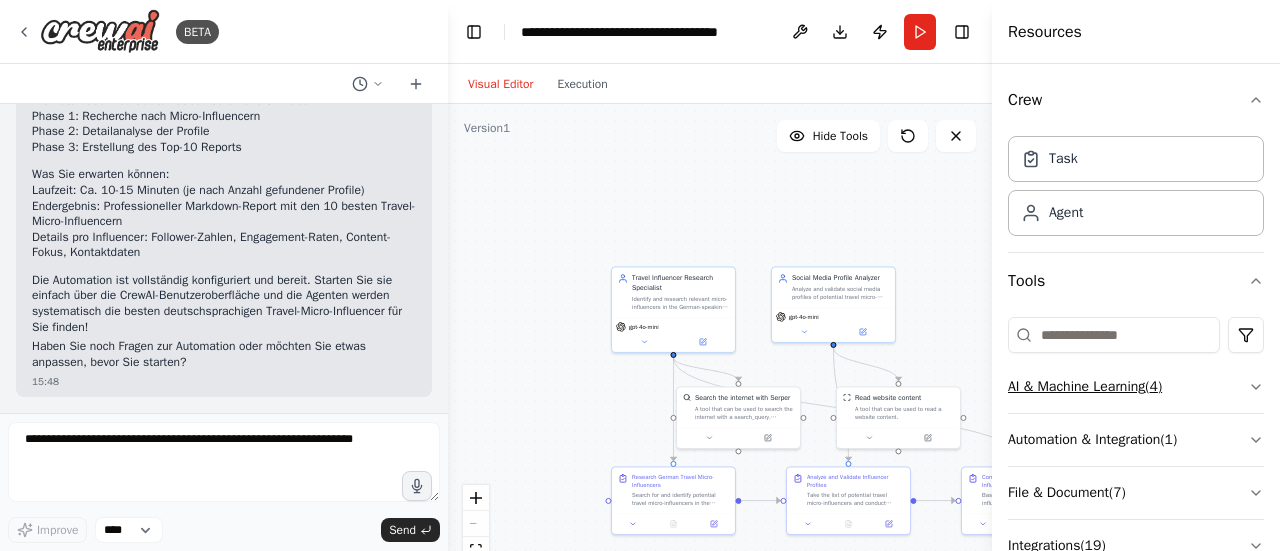 drag, startPoint x: 791, startPoint y: 277, endPoint x: 1010, endPoint y: 391, distance: 246.89471 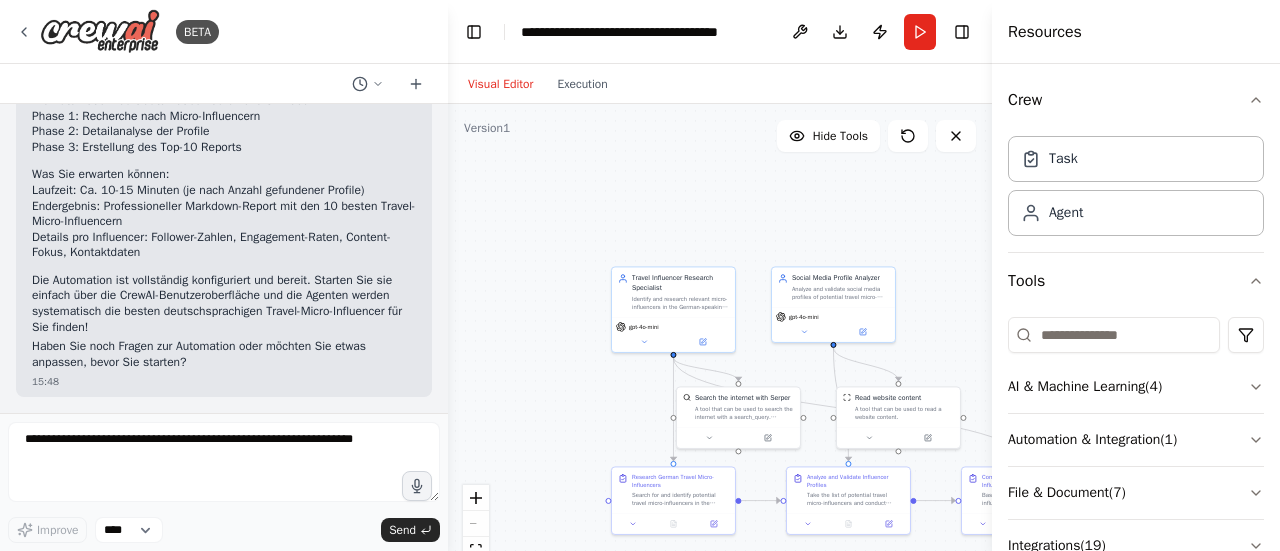 click on ".deletable-edge-delete-btn {
width: 20px;
height: 20px;
border: 0px solid #ffffff;
color: #6b7280;
background-color: #f8fafc;
cursor: pointer;
border-radius: 50%;
font-size: 12px;
padding: 3px;
display: flex;
align-items: center;
justify-content: center;
transition: all 0.2s cubic-bezier(0.4, 0, 0.2, 1);
box-shadow: 0 2px 4px rgba(0, 0, 0, 0.1);
}
.deletable-edge-delete-btn:hover {
background-color: #ef4444;
color: #ffffff;
border-color: #dc2626;
transform: scale(1.1);
box-shadow: 0 4px 12px rgba(239, 68, 68, 0.4);
}
.deletable-edge-delete-btn:active {
transform: scale(0.95);
box-shadow: 0 2px 4px rgba(239, 68, 68, 0.3);
}
Travel Influencer Research Specialist gpt-4o-mini gpt-4o-mini" at bounding box center [720, 354] 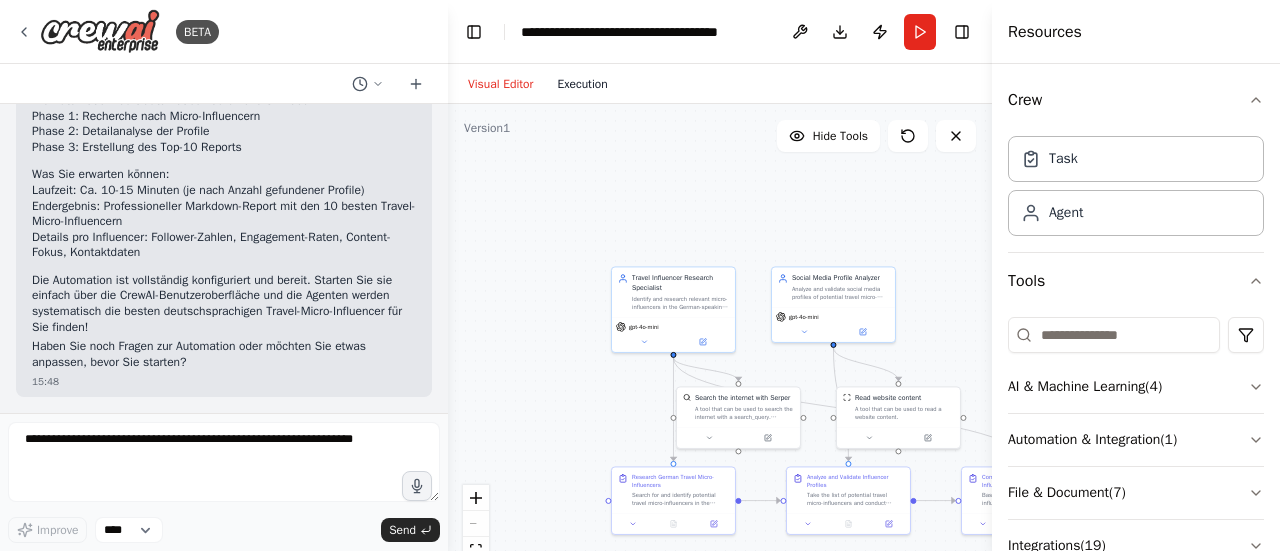 click on "Execution" at bounding box center [582, 84] 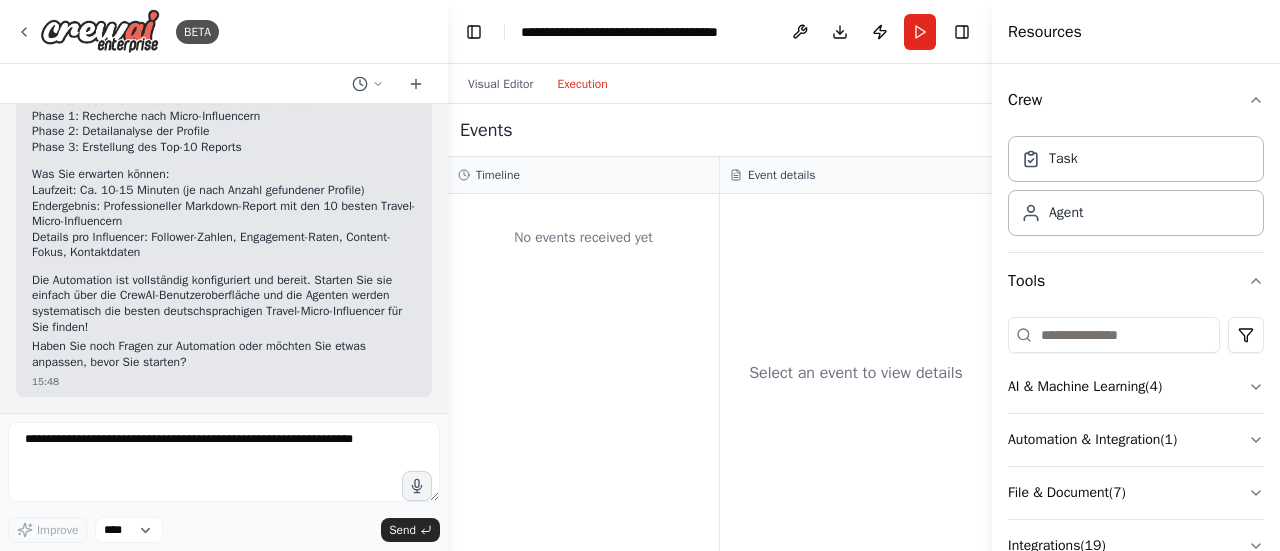 click on "Timeline" at bounding box center [583, 175] 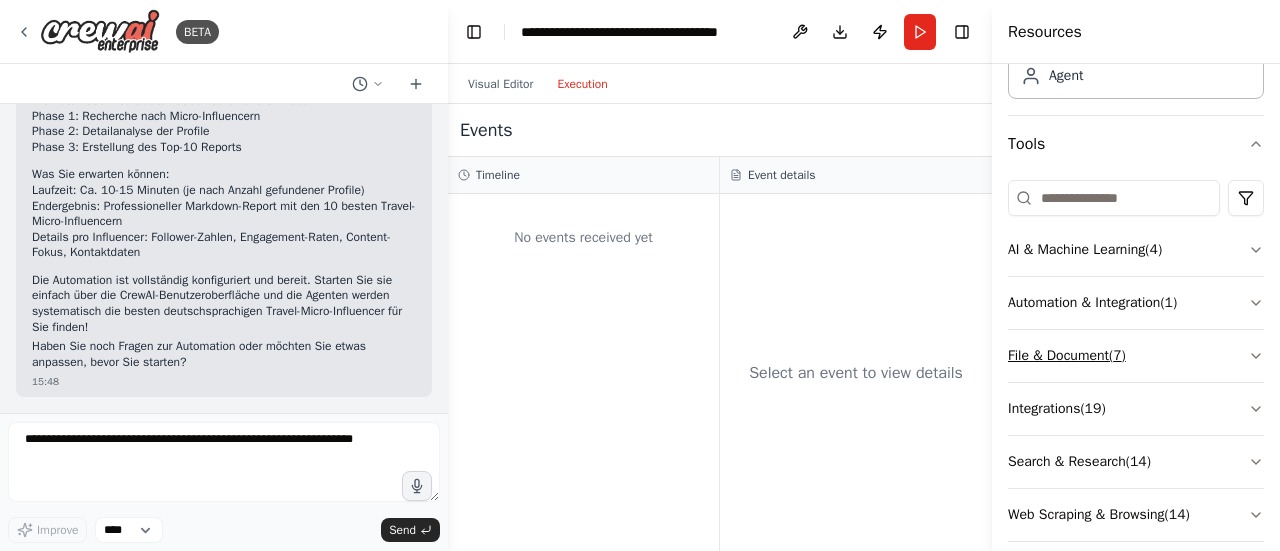 scroll, scrollTop: 156, scrollLeft: 0, axis: vertical 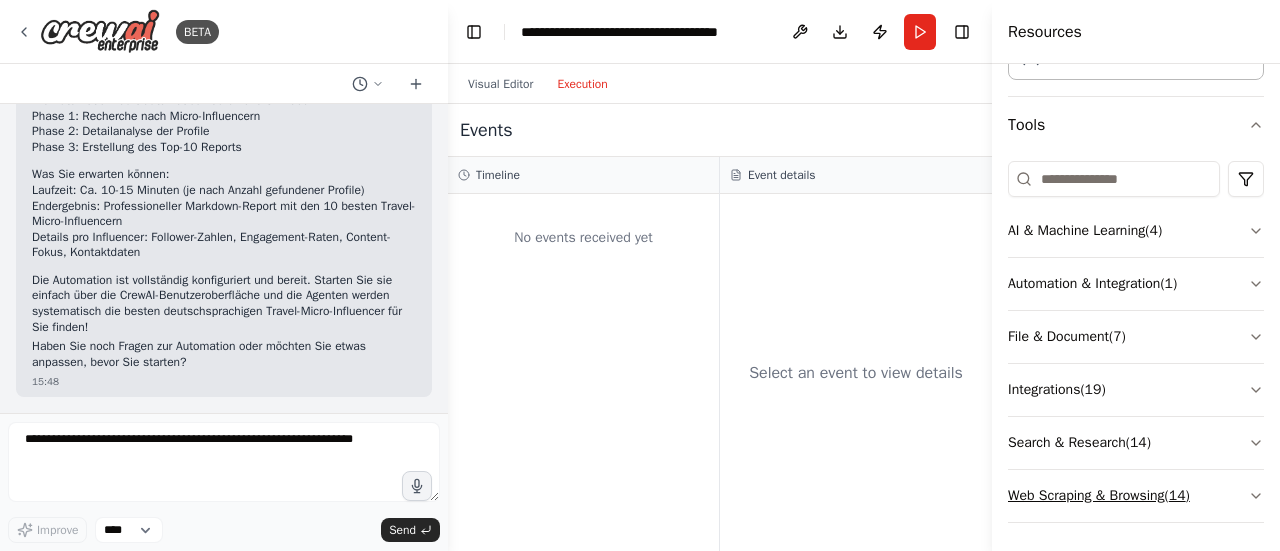click on "Web Scraping & Browsing  ( 14 )" at bounding box center [1136, 496] 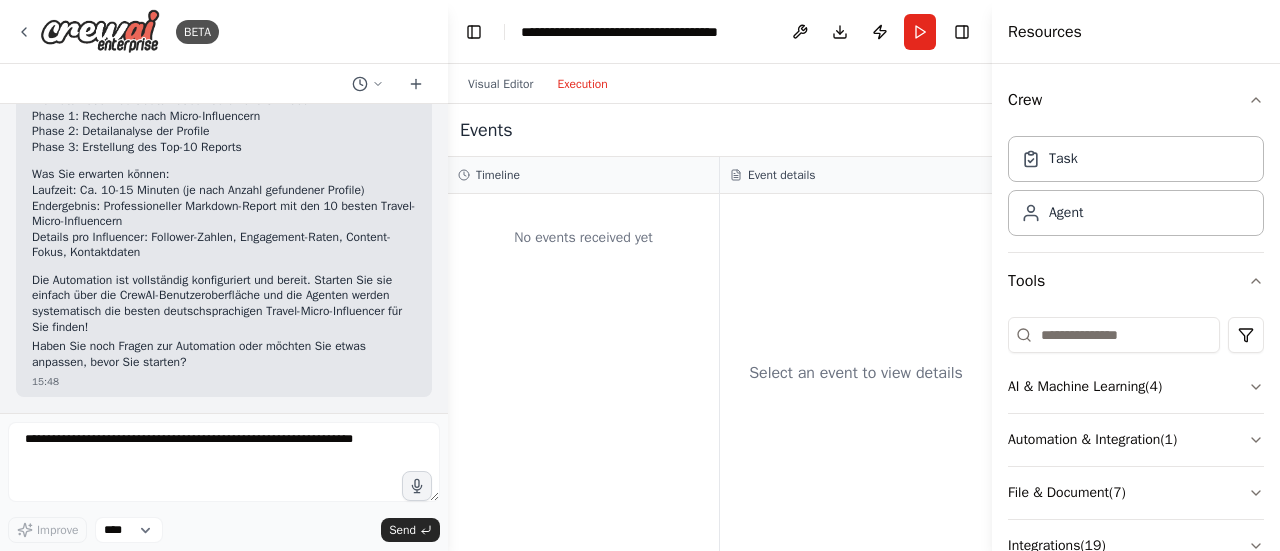scroll, scrollTop: 0, scrollLeft: 0, axis: both 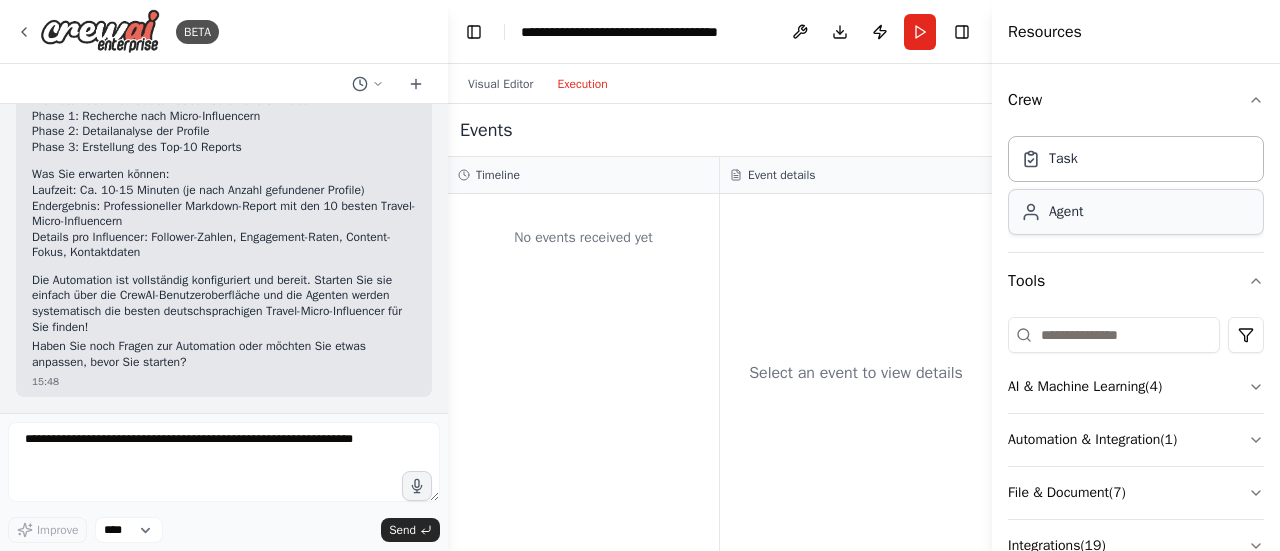 click on "Agent" at bounding box center (1136, 212) 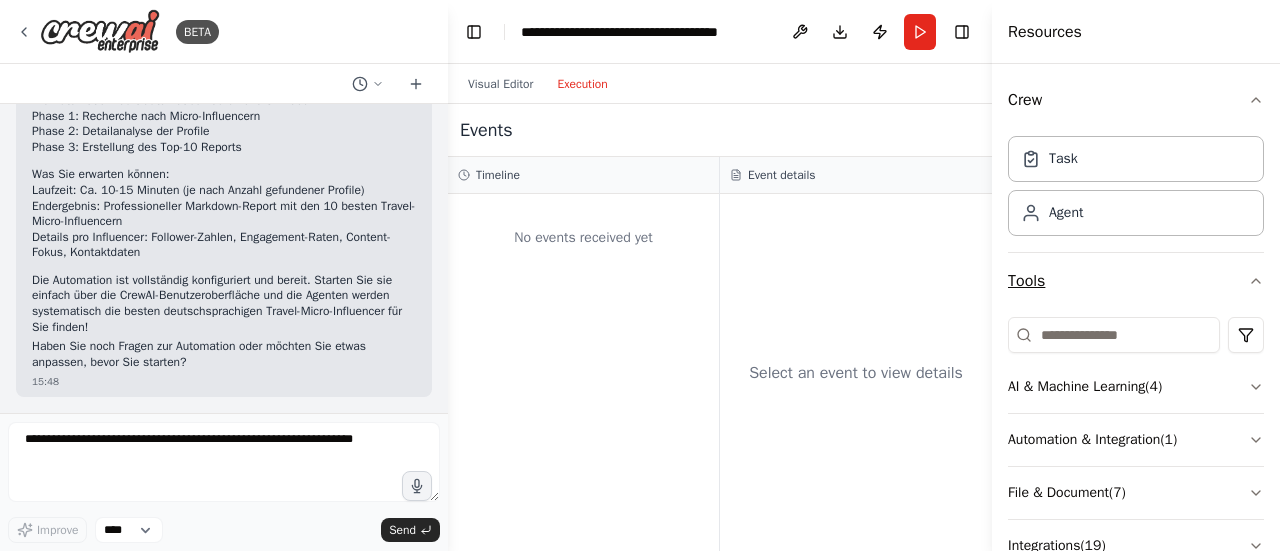 click on "Tools" at bounding box center [1136, 281] 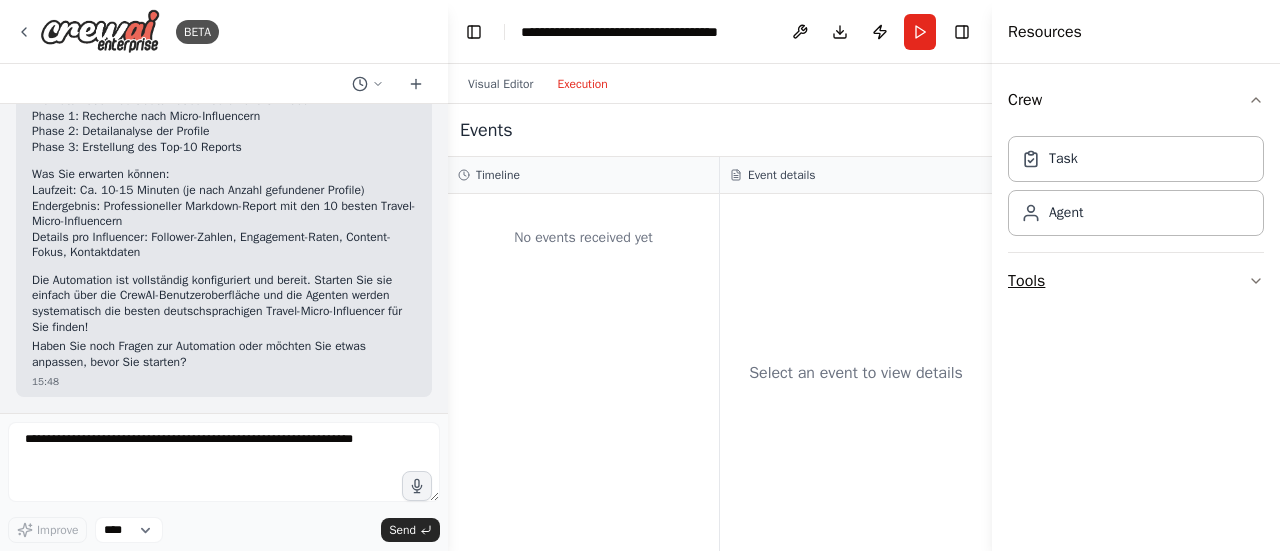 click on "Tools" at bounding box center (1136, 281) 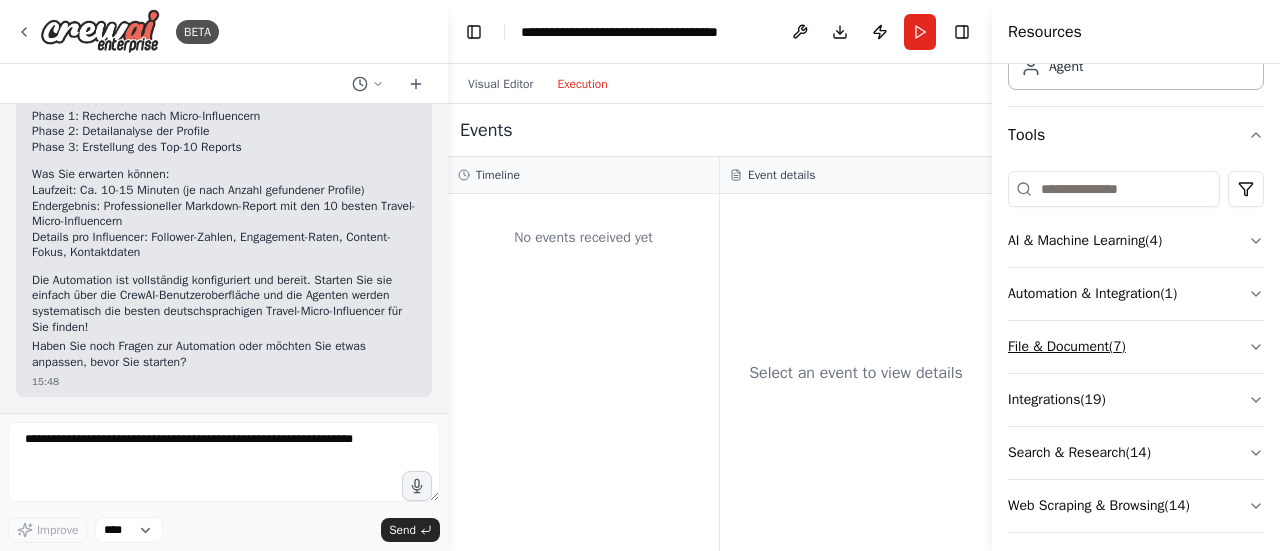 scroll, scrollTop: 156, scrollLeft: 0, axis: vertical 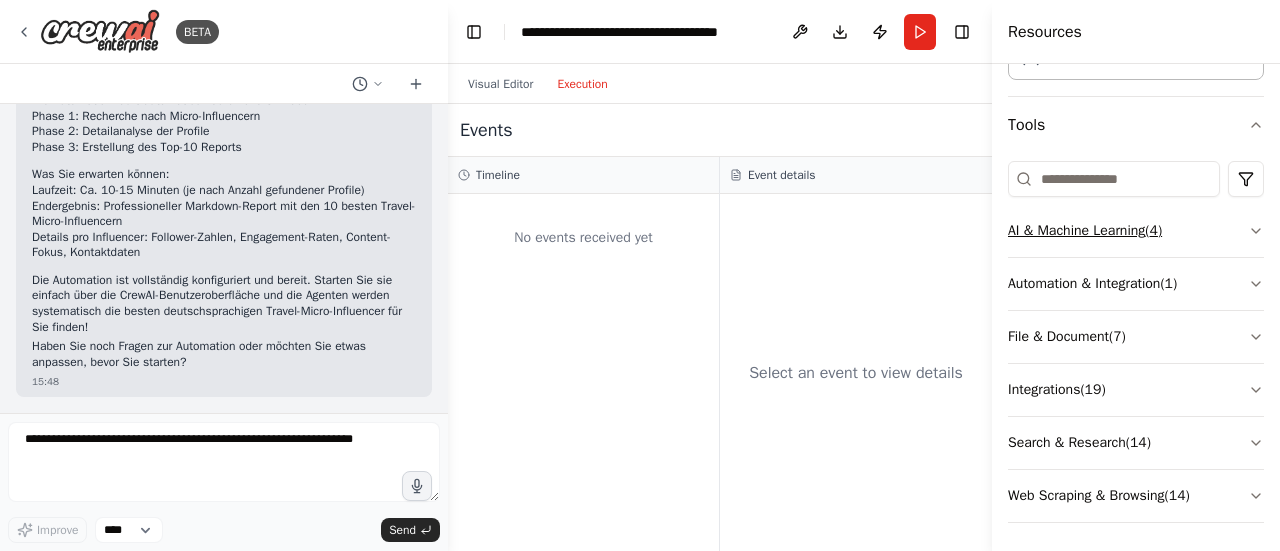 click 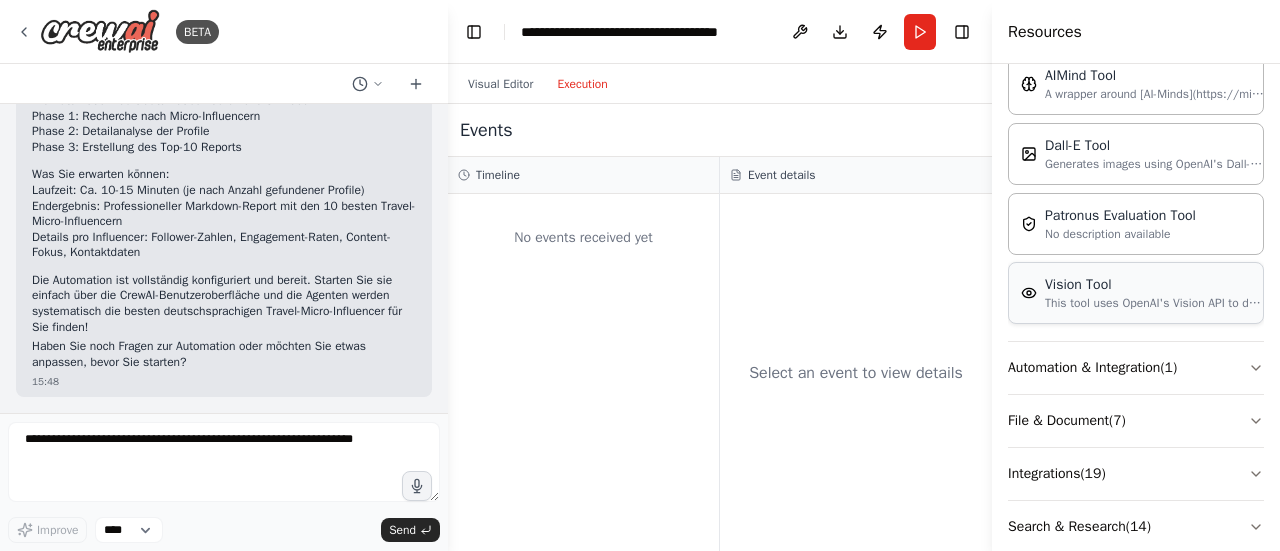 scroll, scrollTop: 449, scrollLeft: 0, axis: vertical 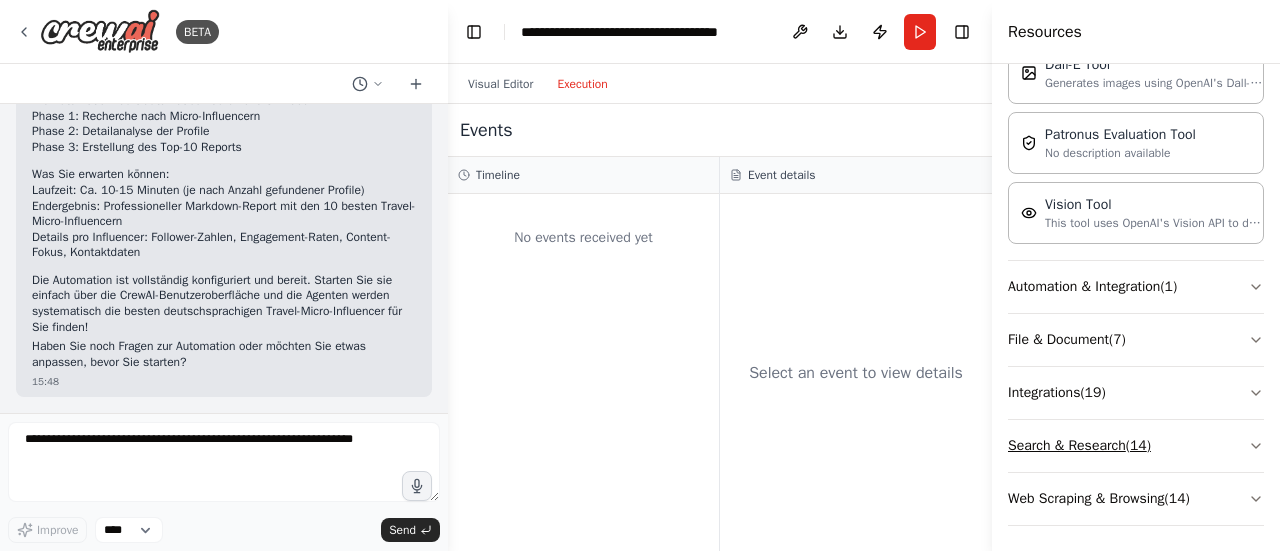 click on "Search & Research  ( 14 )" at bounding box center [1136, 446] 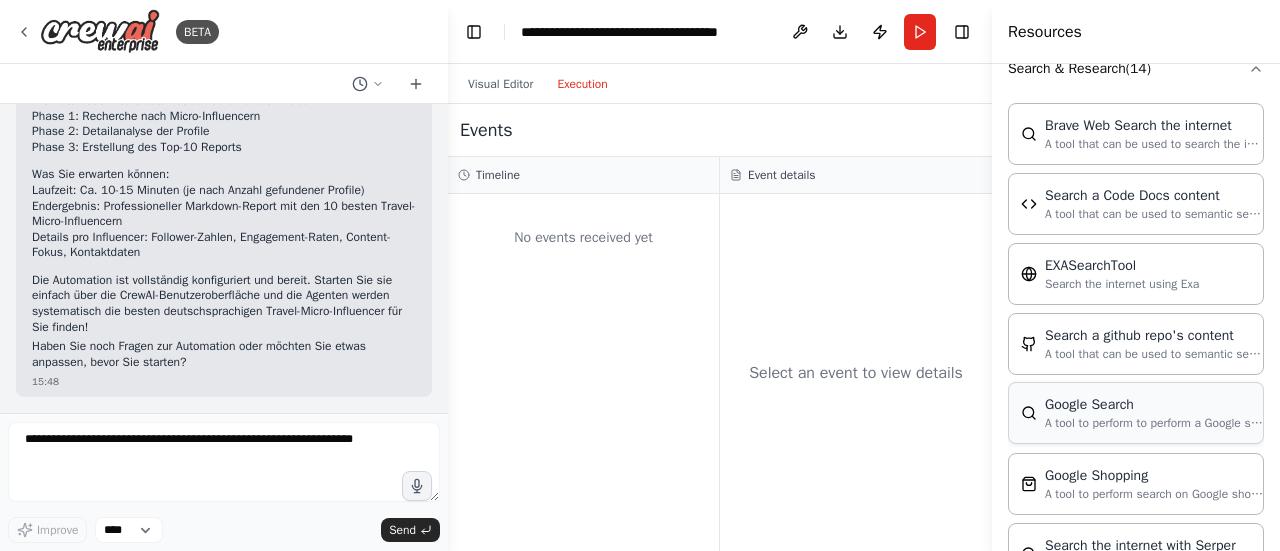 scroll, scrollTop: 849, scrollLeft: 0, axis: vertical 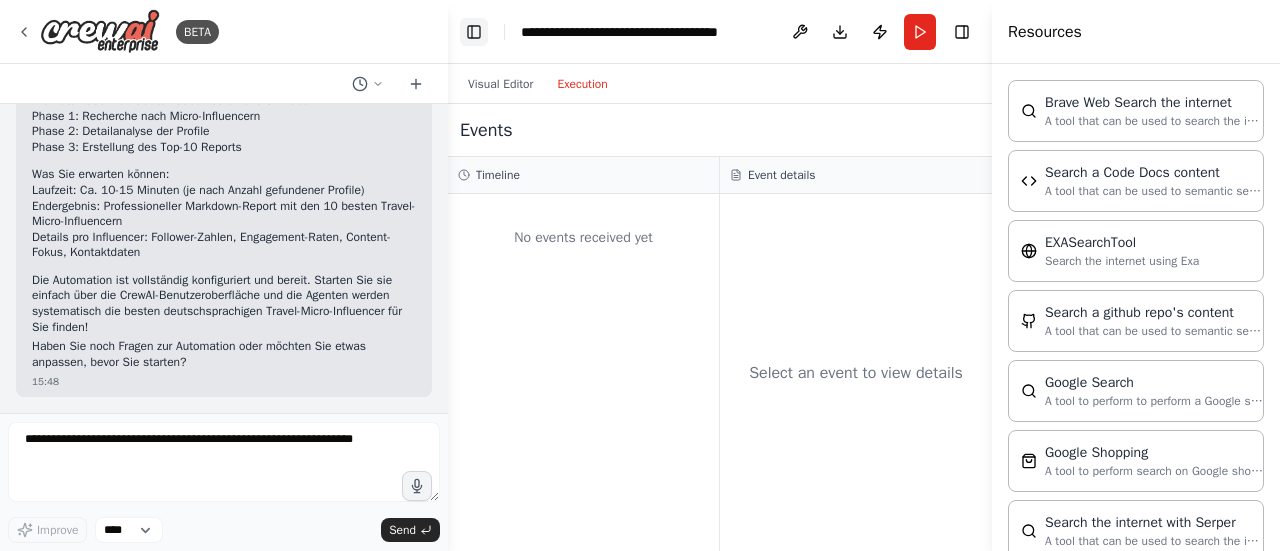 click on "Toggle Left Sidebar" at bounding box center [474, 32] 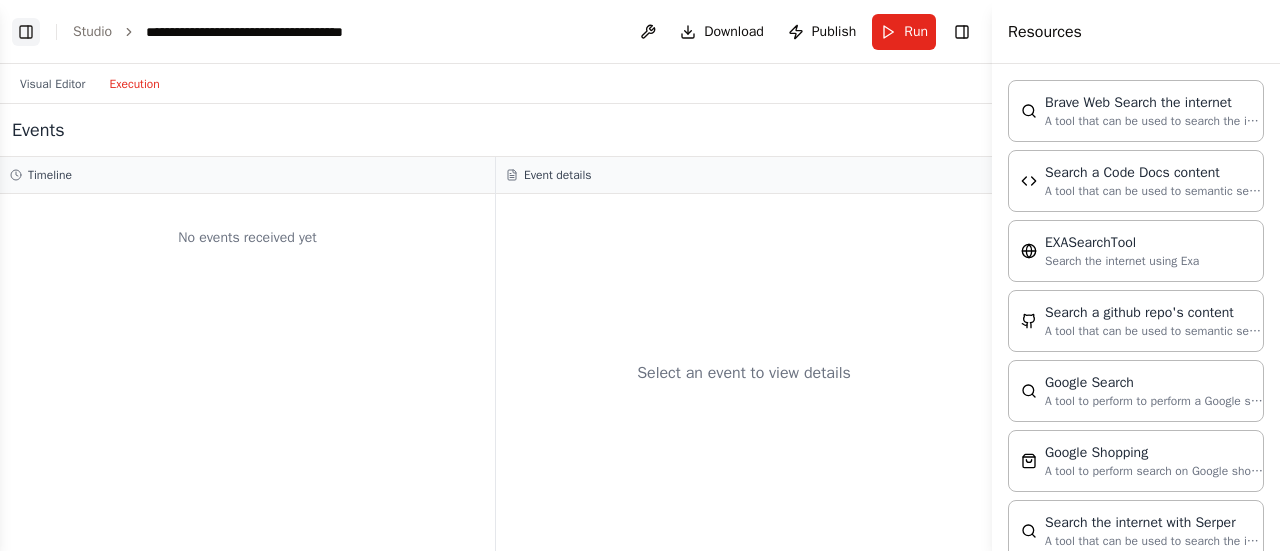 click on "Toggle Left Sidebar" at bounding box center (26, 32) 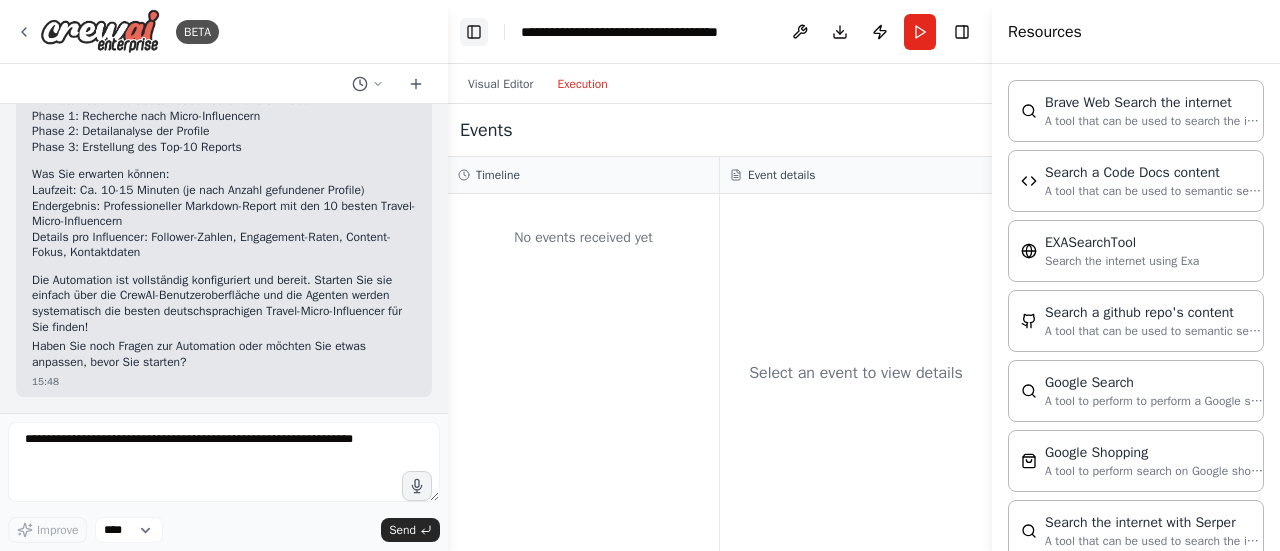 click on "Toggle Left Sidebar" at bounding box center [474, 32] 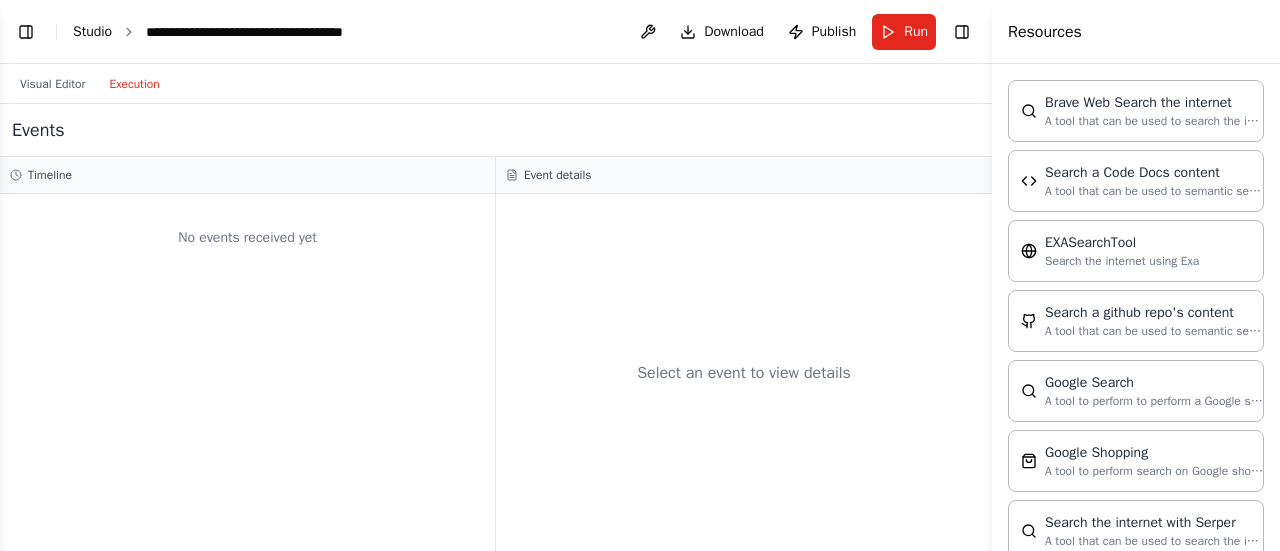 click on "Studio" at bounding box center [92, 31] 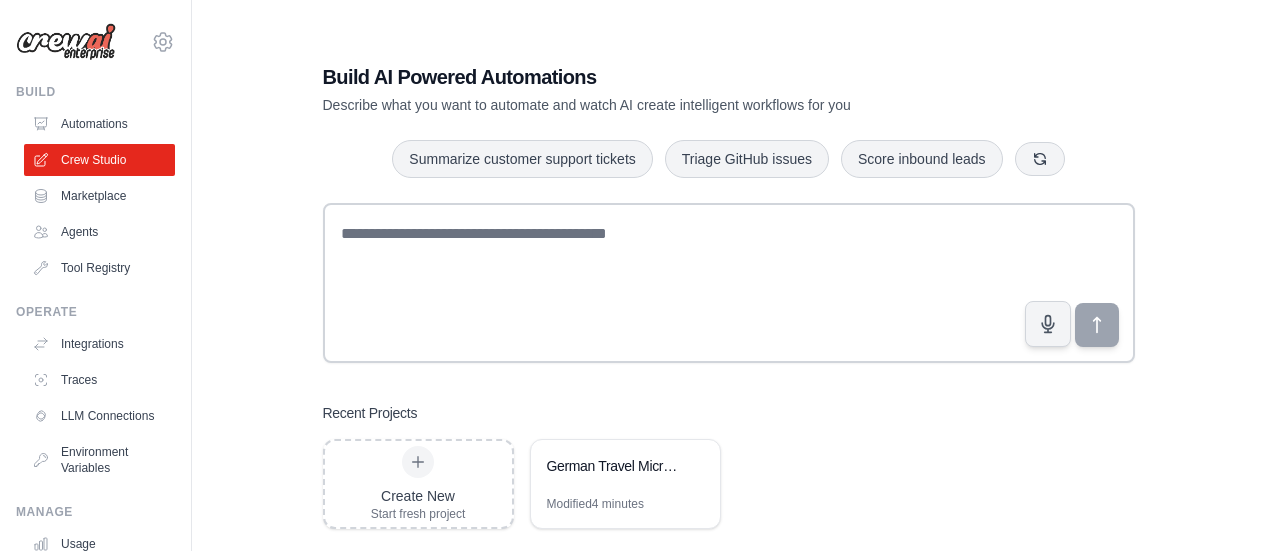 scroll, scrollTop: 0, scrollLeft: 0, axis: both 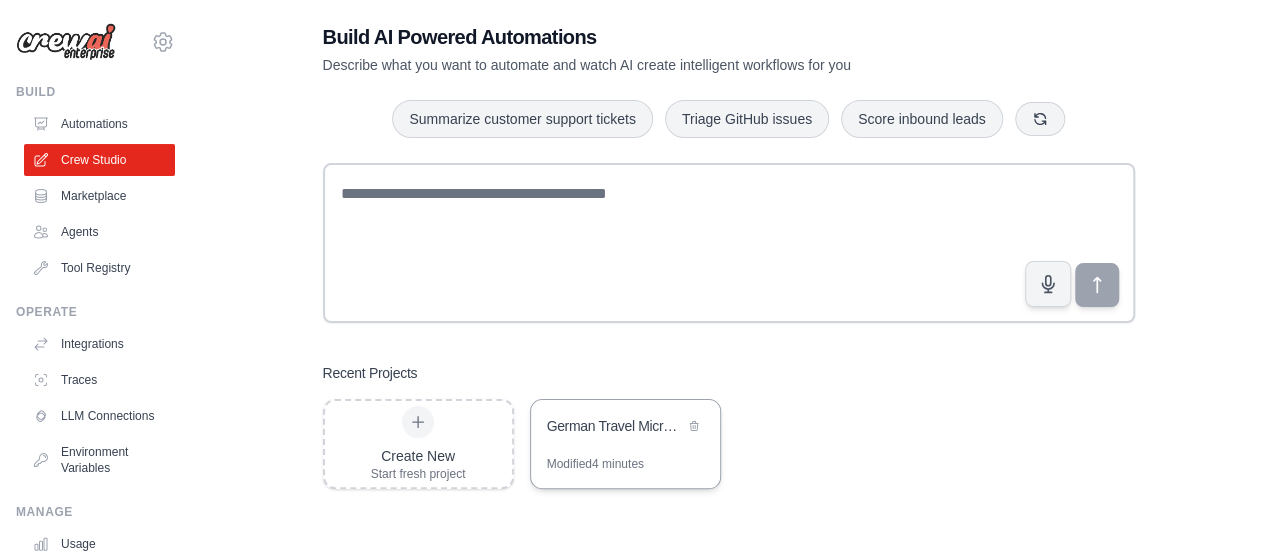 click on "German Travel Micro-Influencer Research" at bounding box center (625, 428) 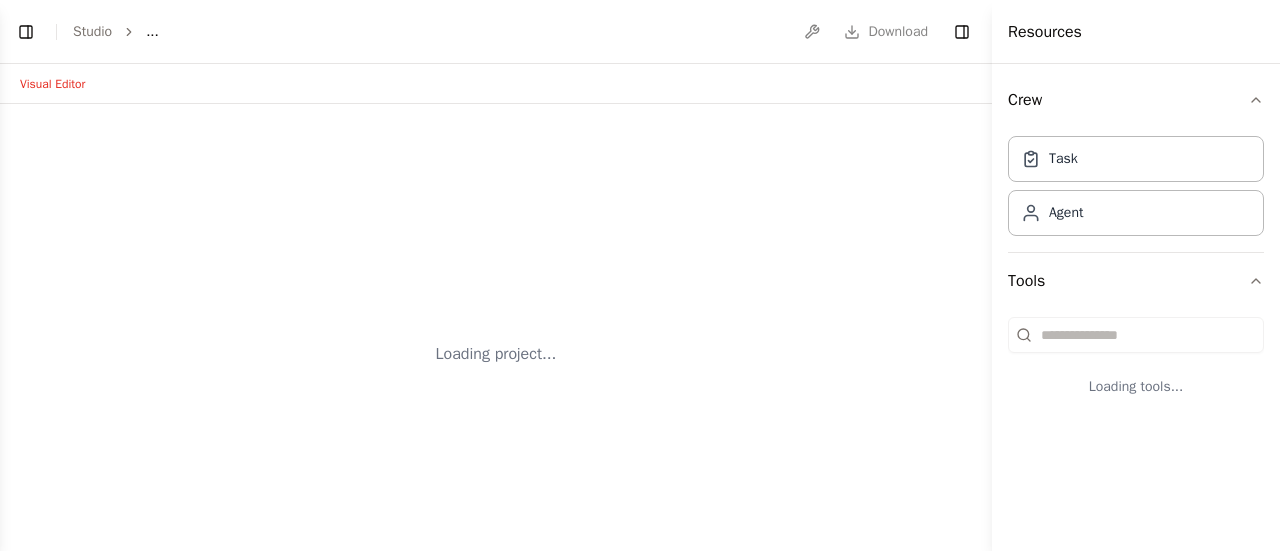scroll, scrollTop: 0, scrollLeft: 0, axis: both 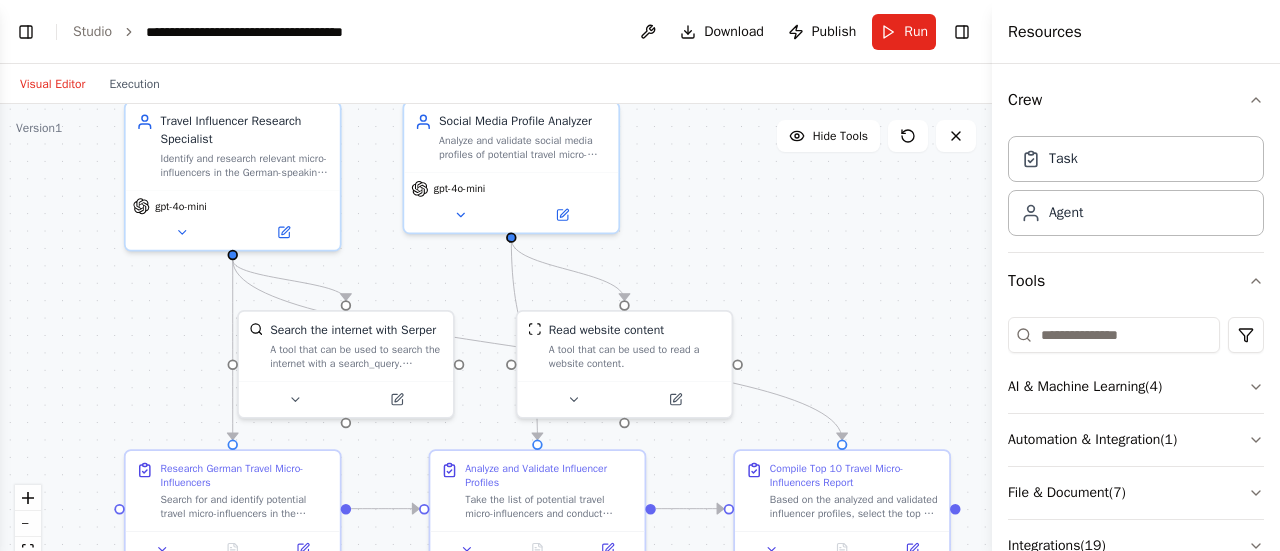drag, startPoint x: 746, startPoint y: 297, endPoint x: 718, endPoint y: 177, distance: 123.22337 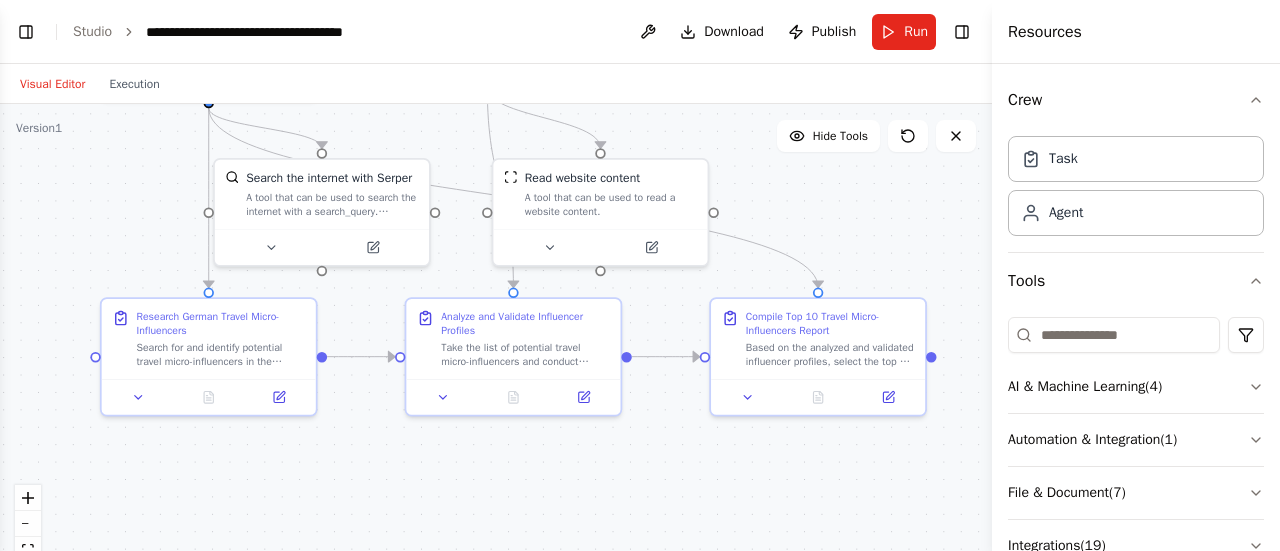 drag, startPoint x: 174, startPoint y: 357, endPoint x: 150, endPoint y: 205, distance: 153.88307 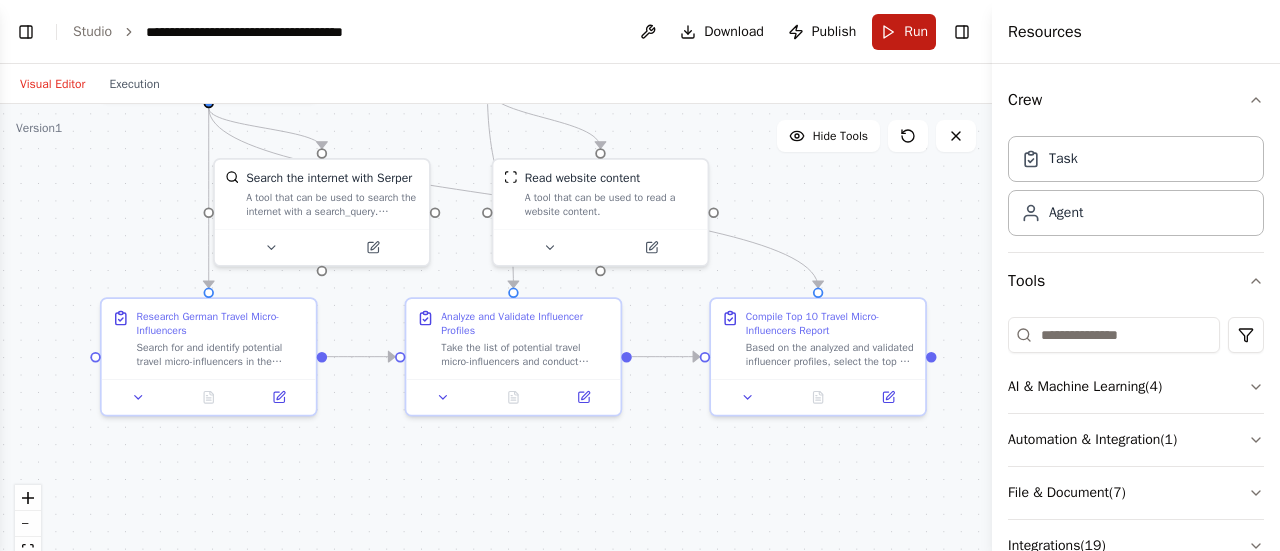 click on "Run" at bounding box center [904, 32] 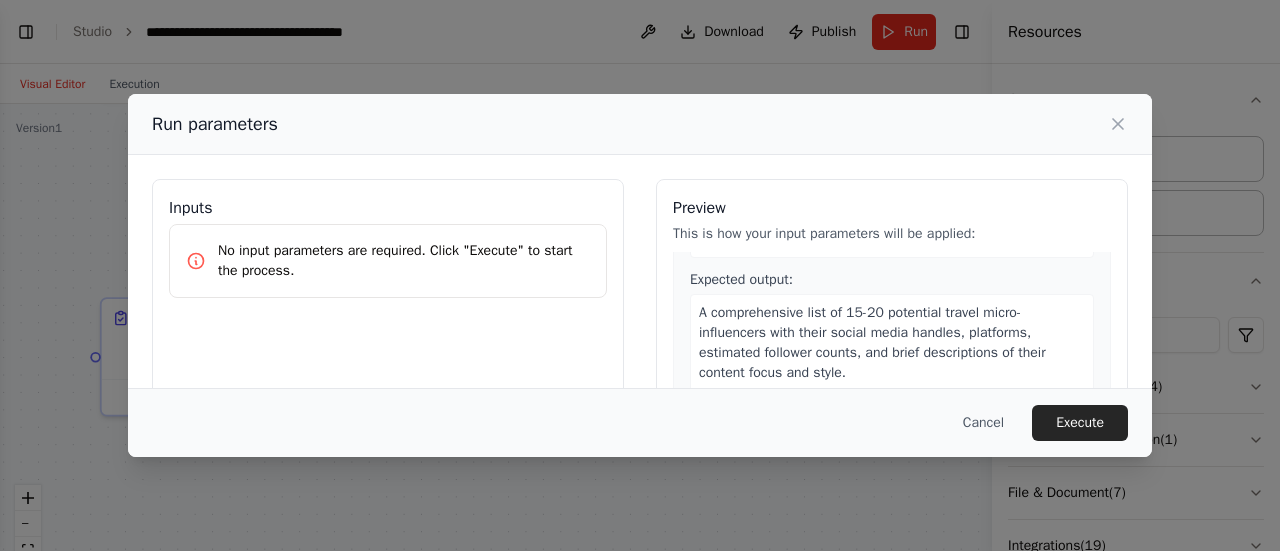 scroll, scrollTop: 300, scrollLeft: 0, axis: vertical 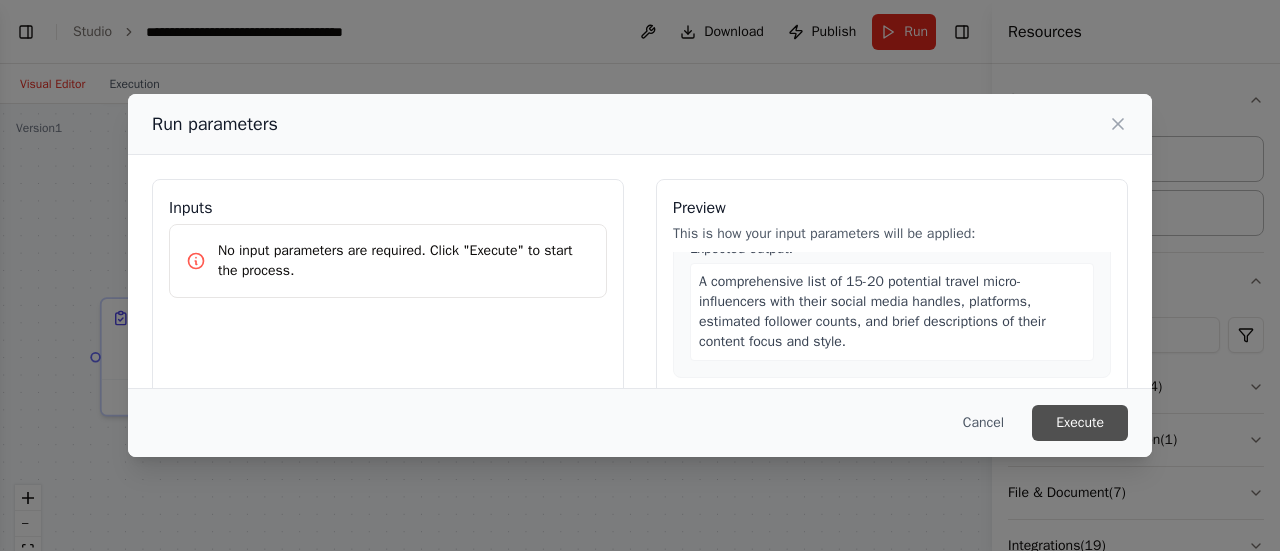 click on "Execute" at bounding box center [1080, 423] 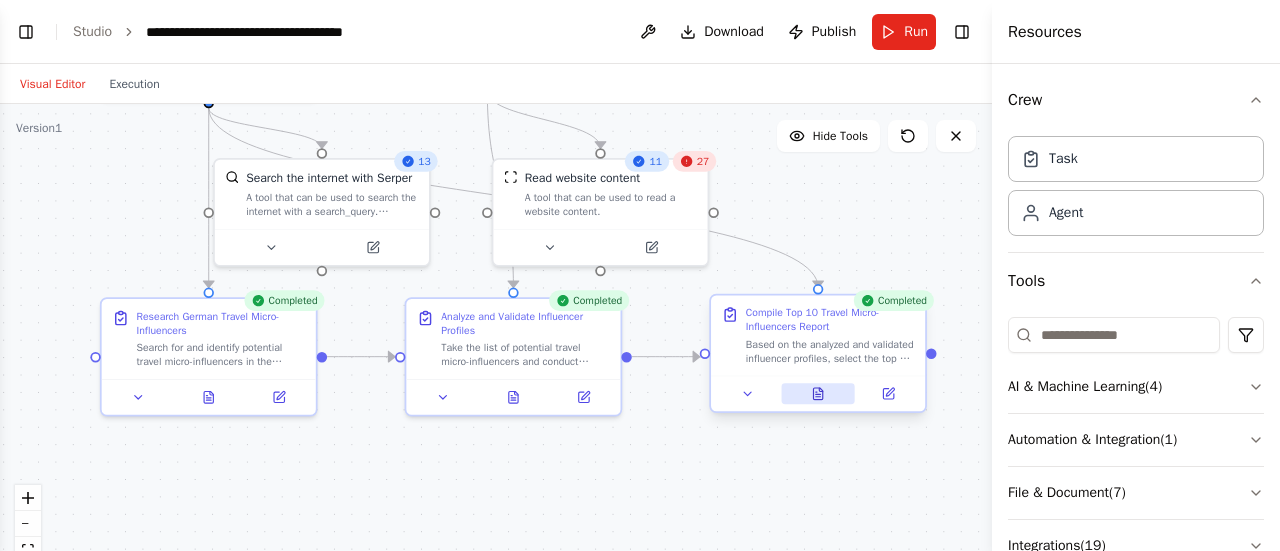 click 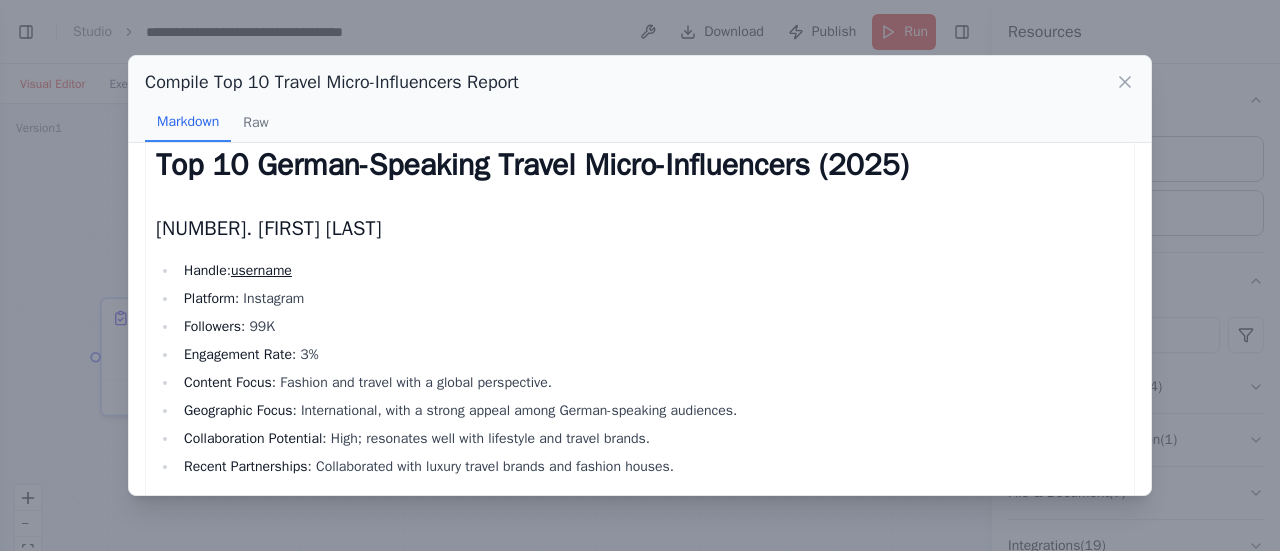 scroll, scrollTop: 0, scrollLeft: 0, axis: both 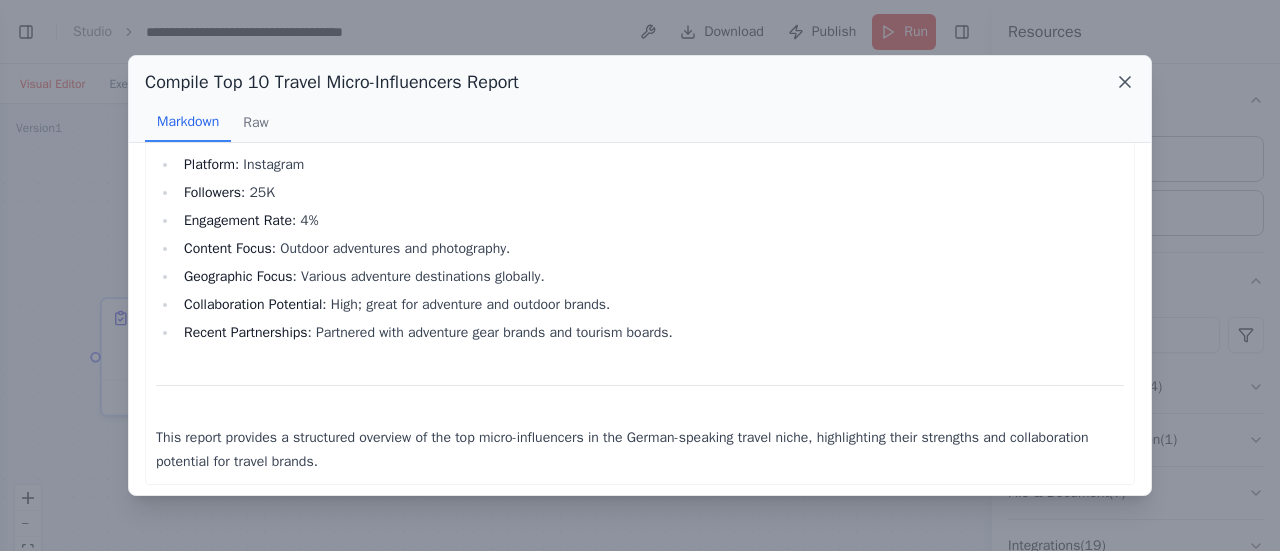 click 